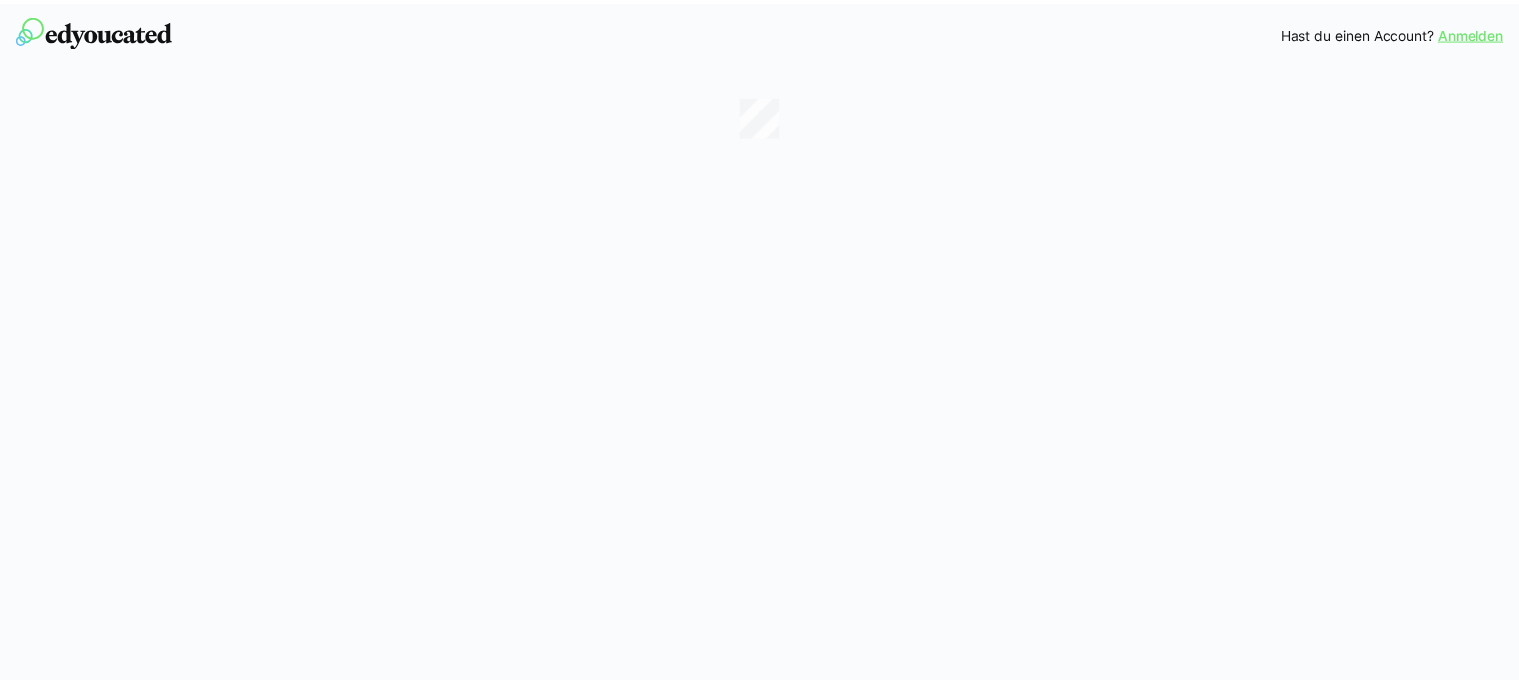 scroll, scrollTop: 0, scrollLeft: 0, axis: both 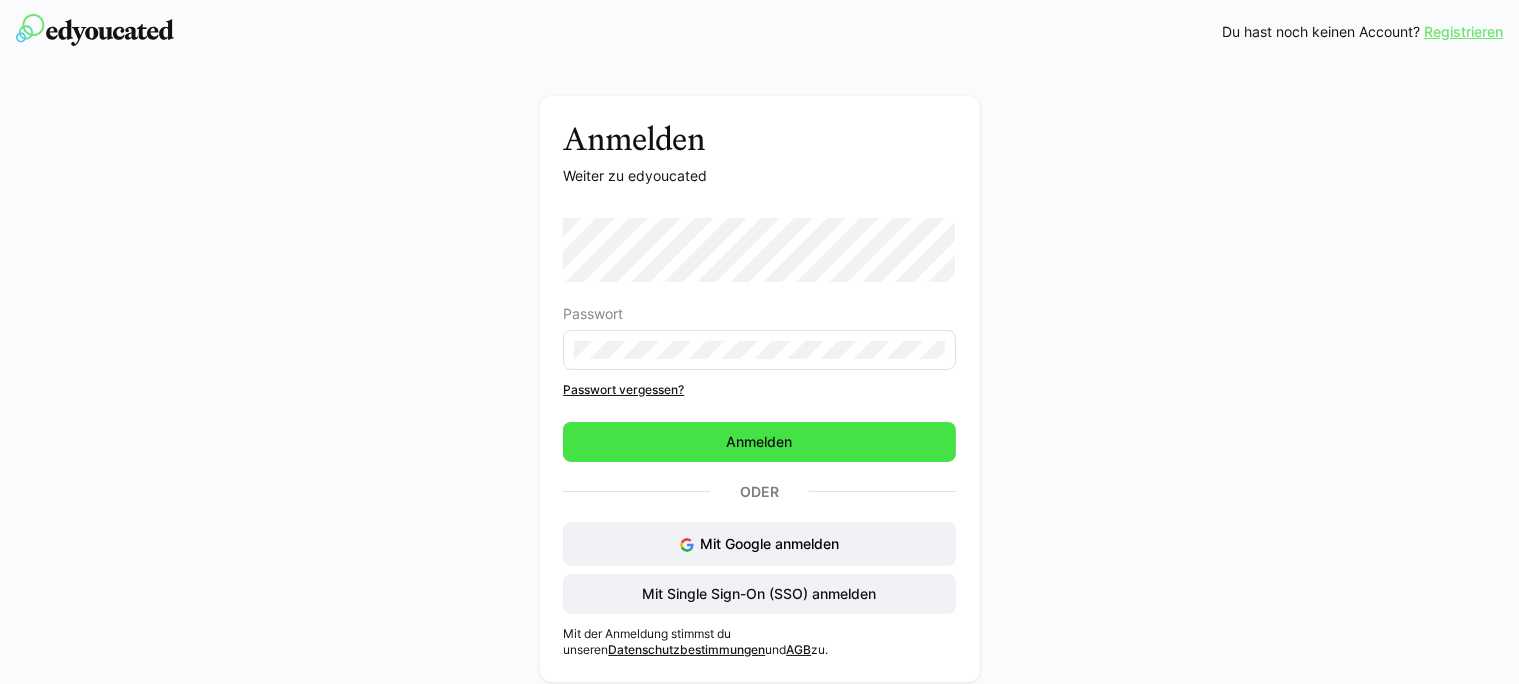 click on "Anmelden" 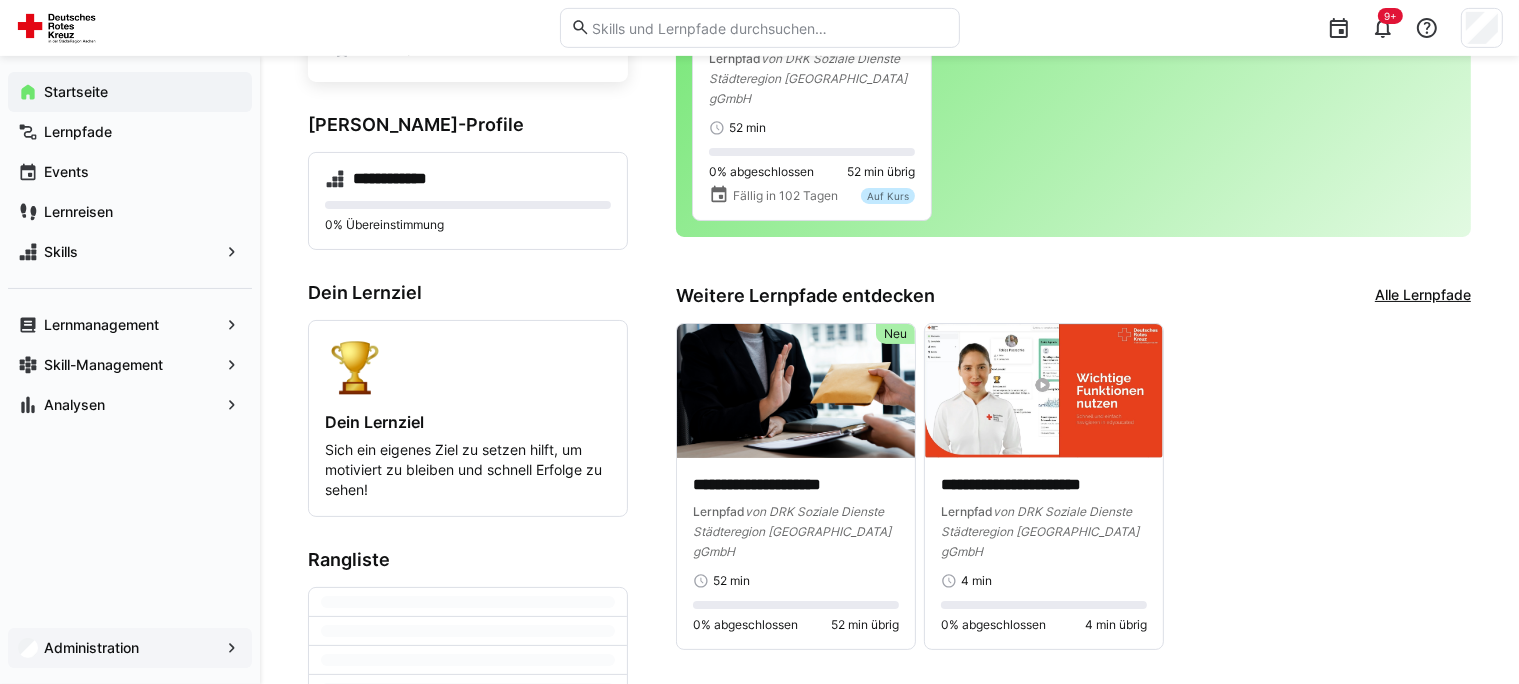 scroll, scrollTop: 0, scrollLeft: 0, axis: both 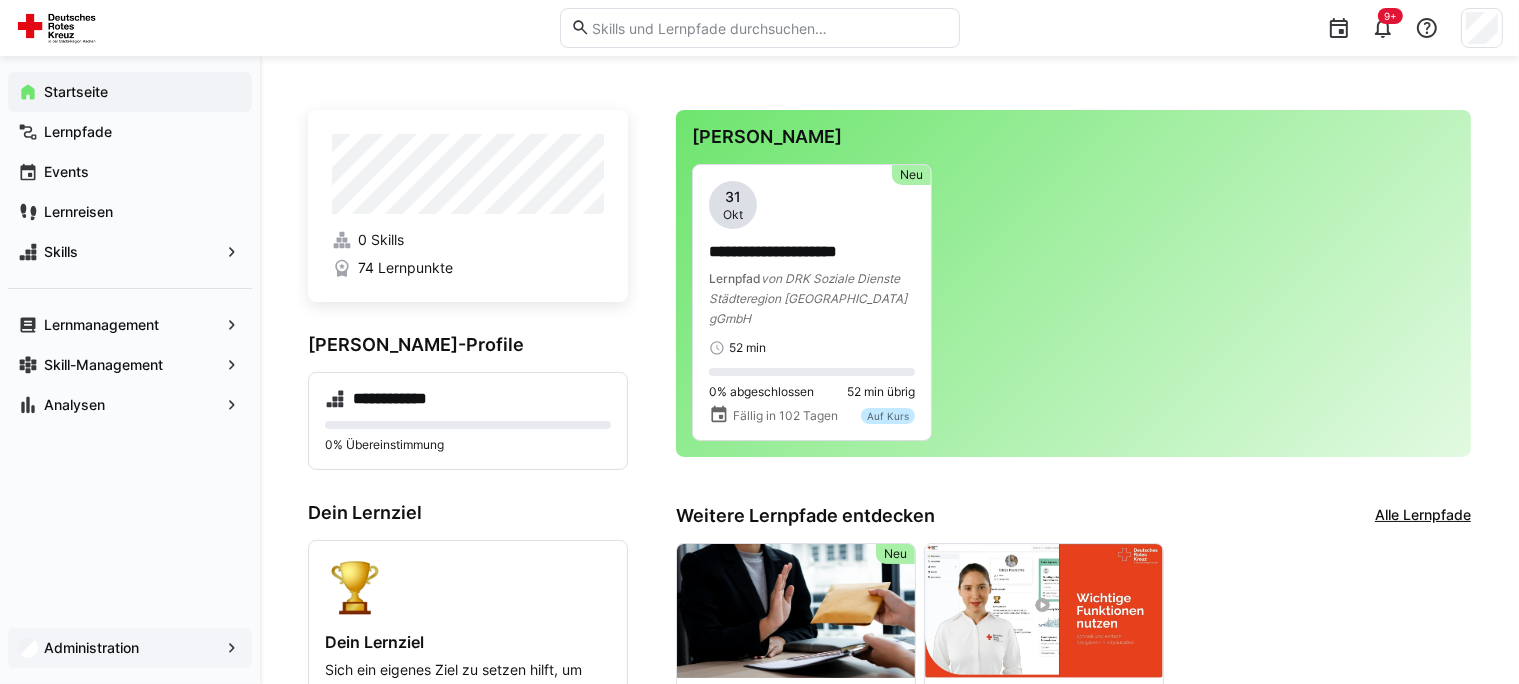 click 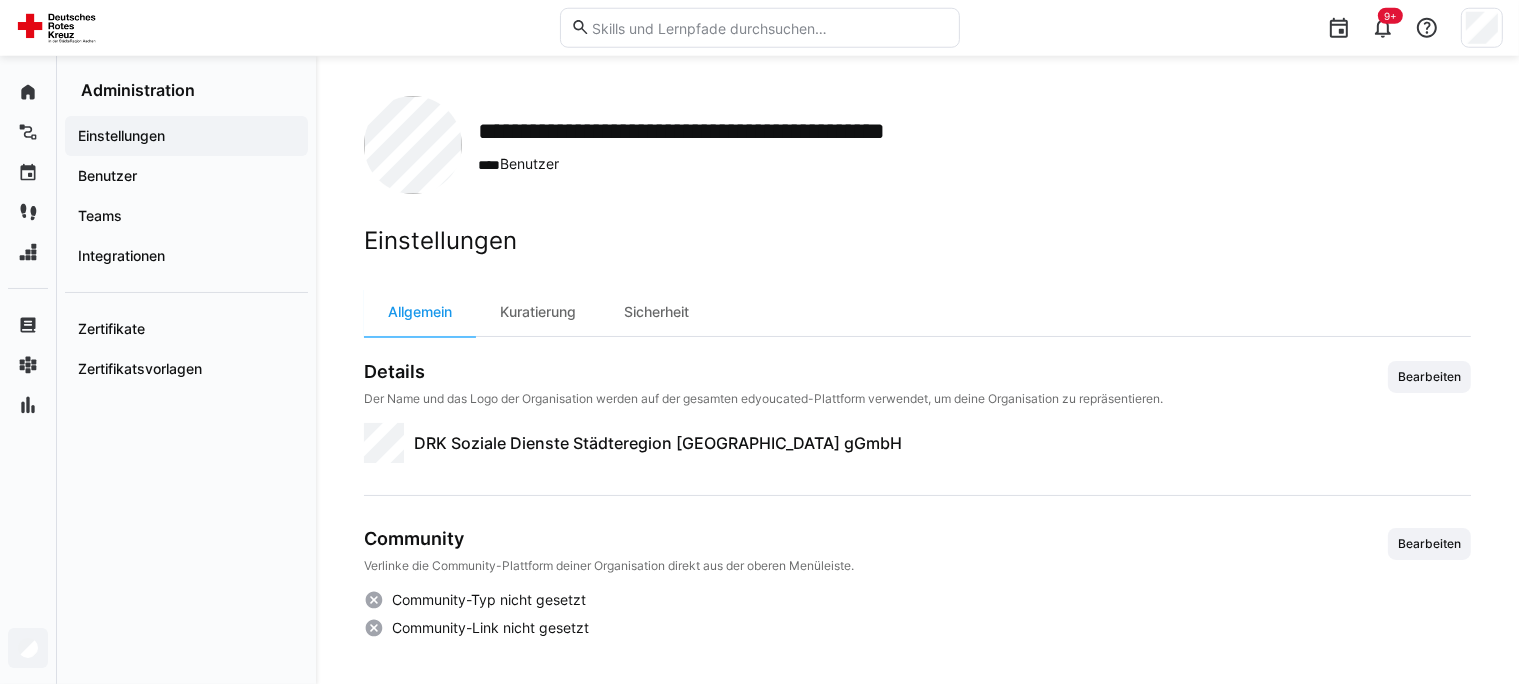 scroll, scrollTop: 9, scrollLeft: 0, axis: vertical 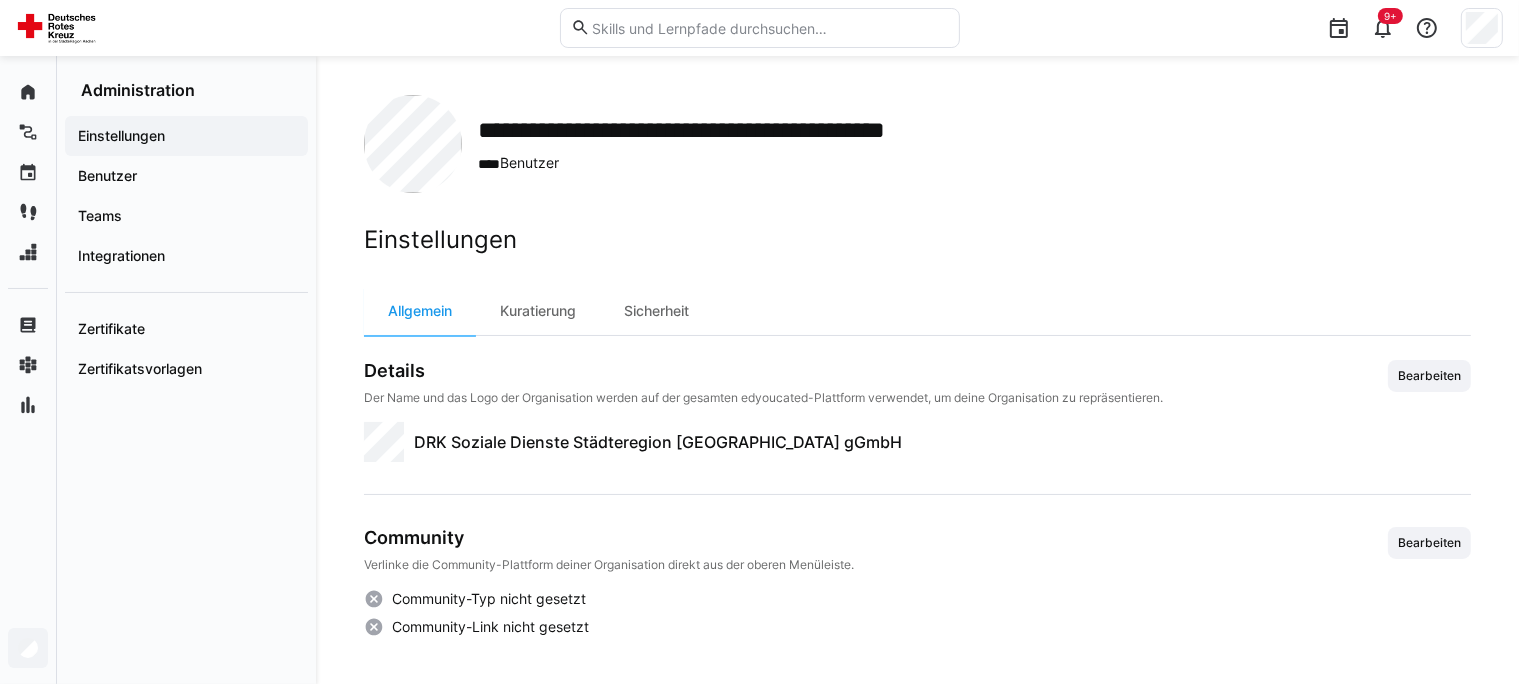 click on "**********" 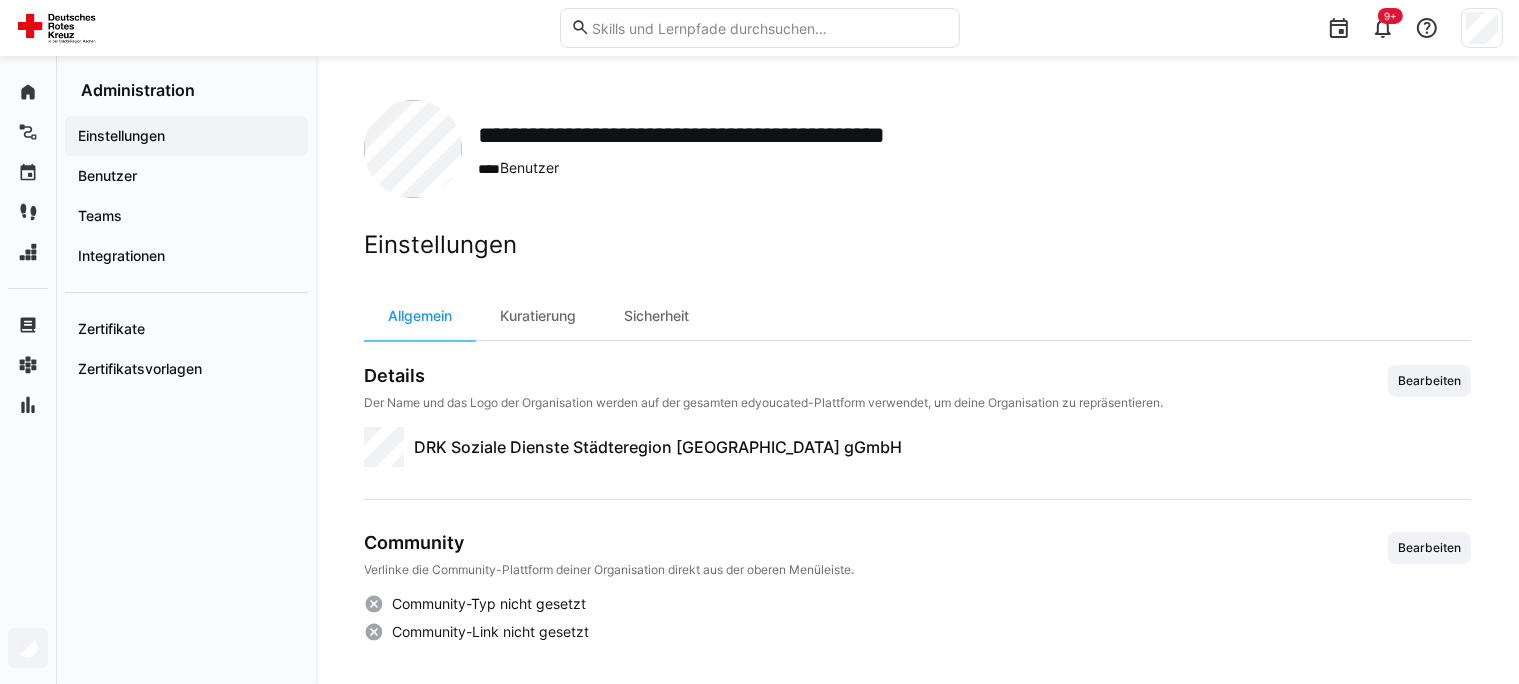 scroll, scrollTop: 0, scrollLeft: 0, axis: both 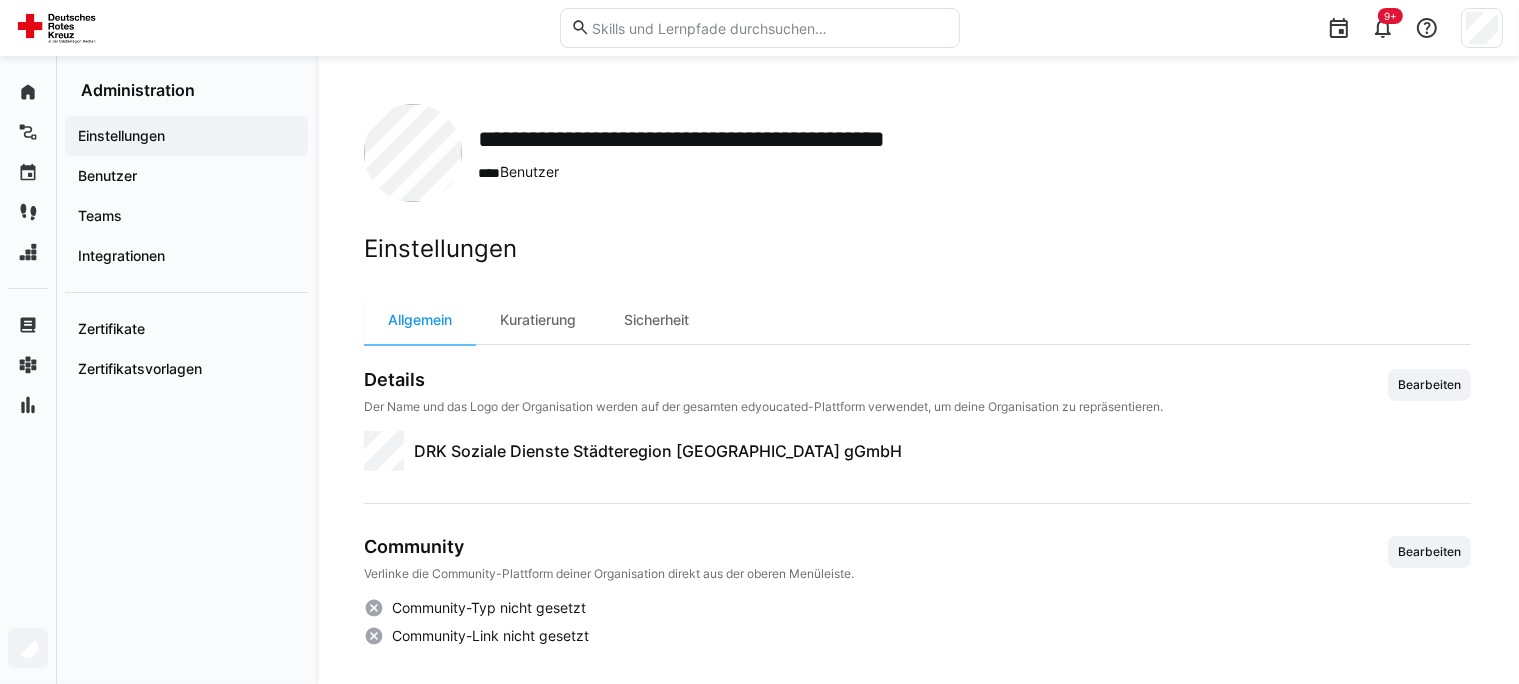 click 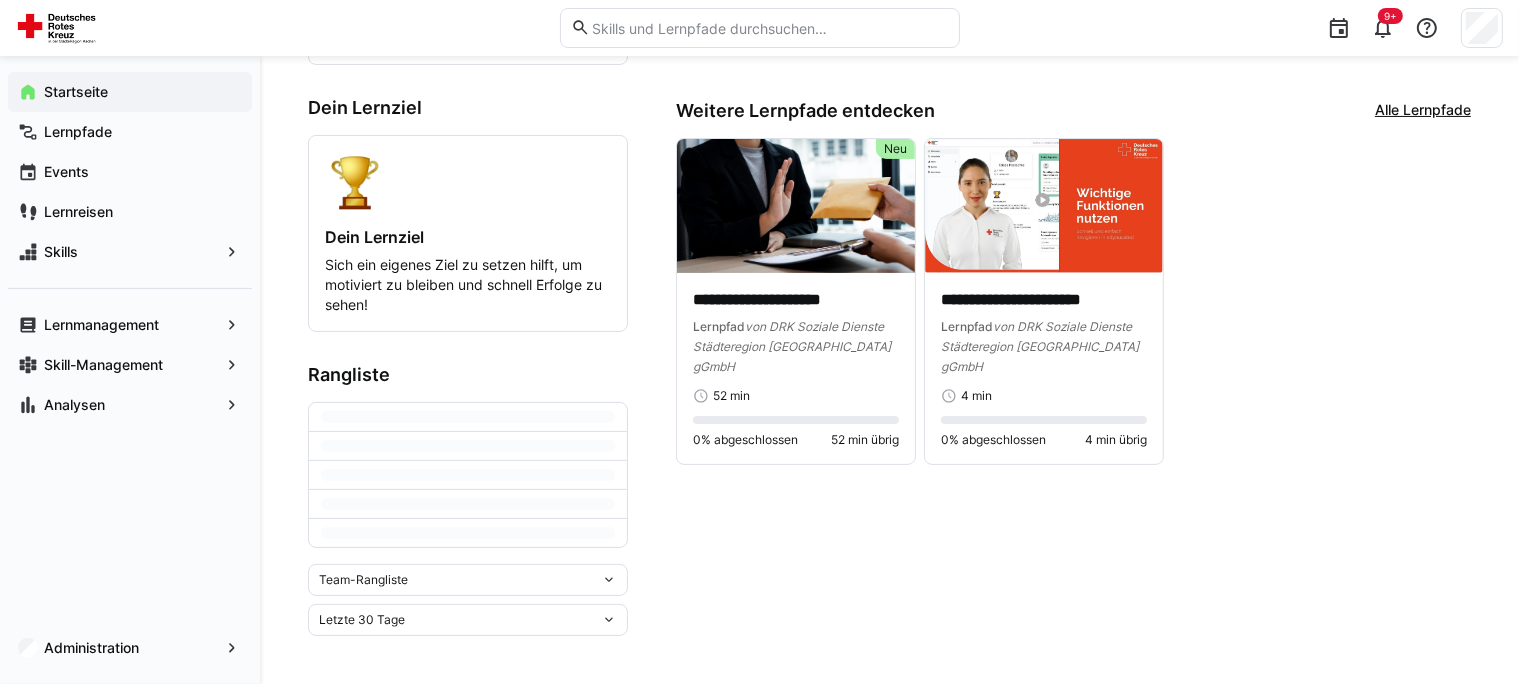 scroll, scrollTop: 0, scrollLeft: 0, axis: both 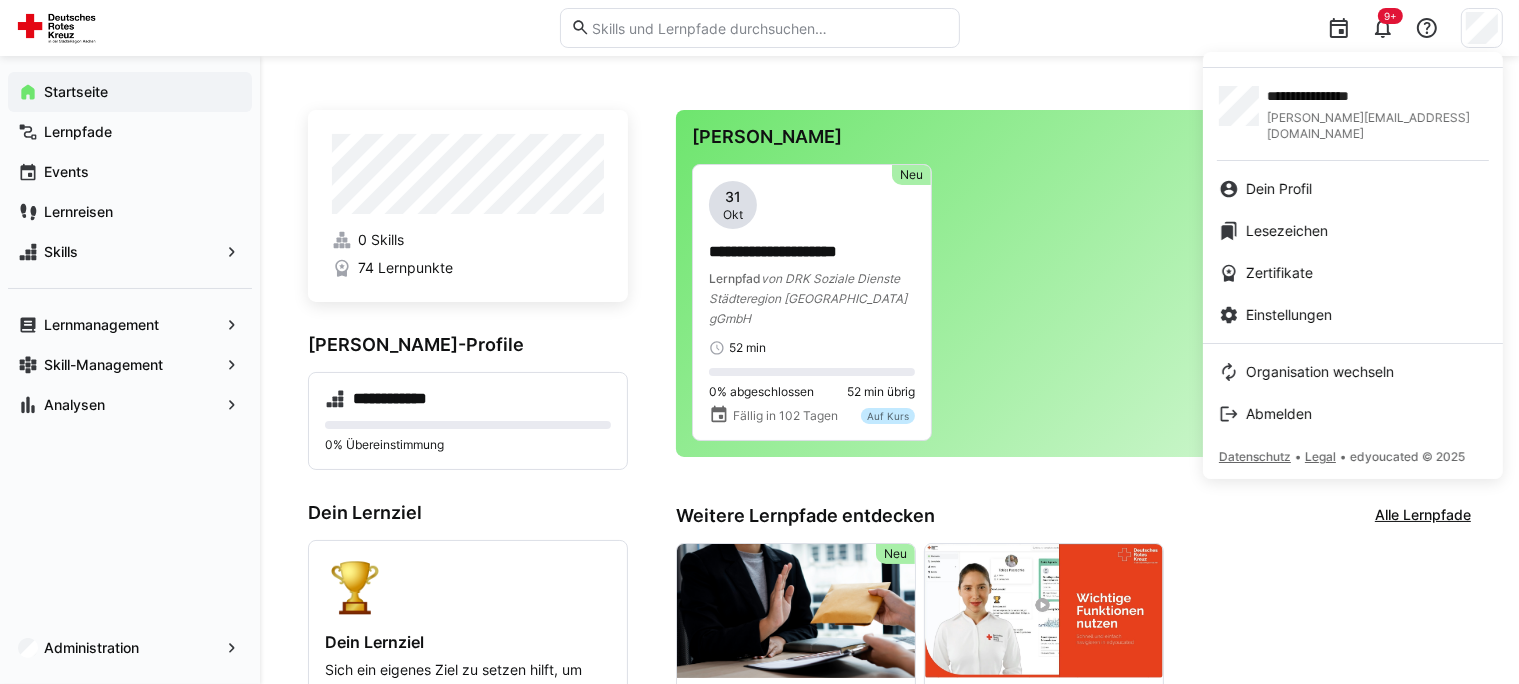 click at bounding box center (759, 342) 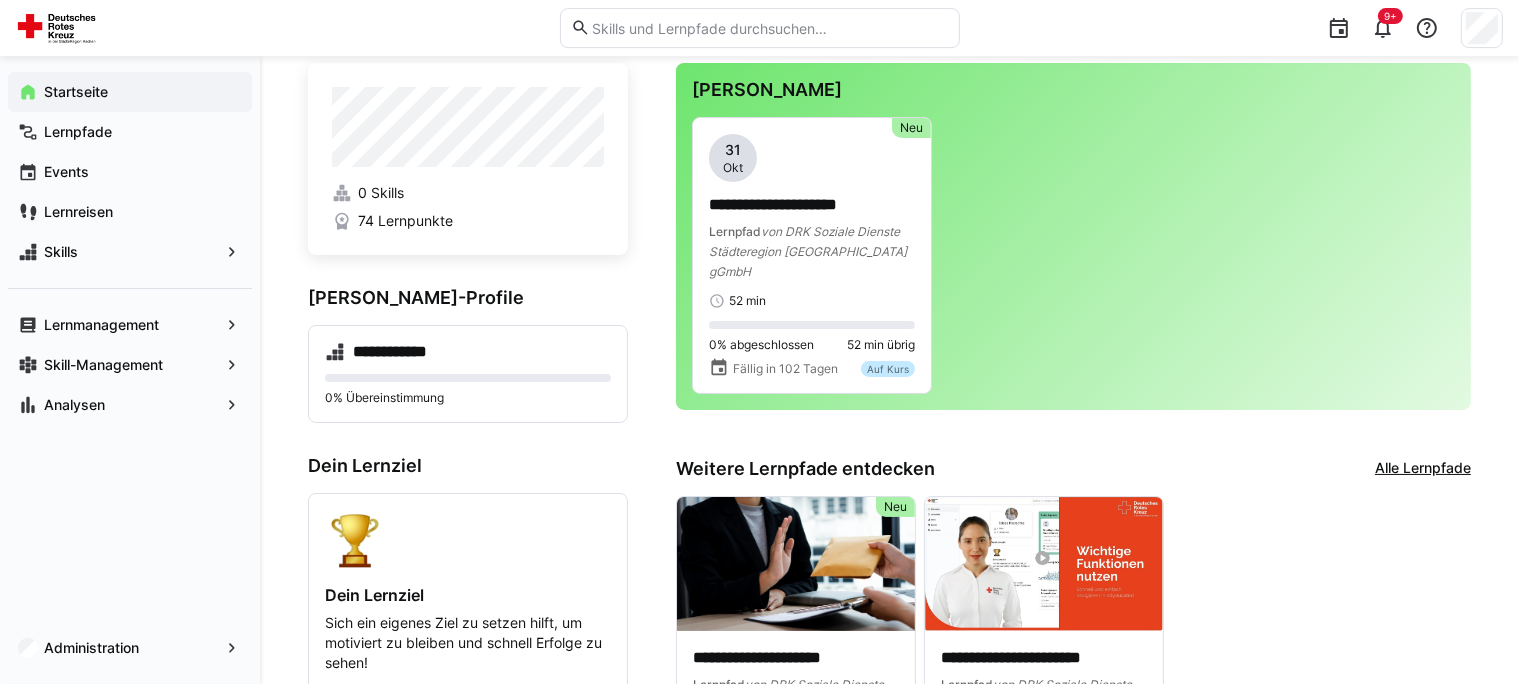 scroll, scrollTop: 0, scrollLeft: 0, axis: both 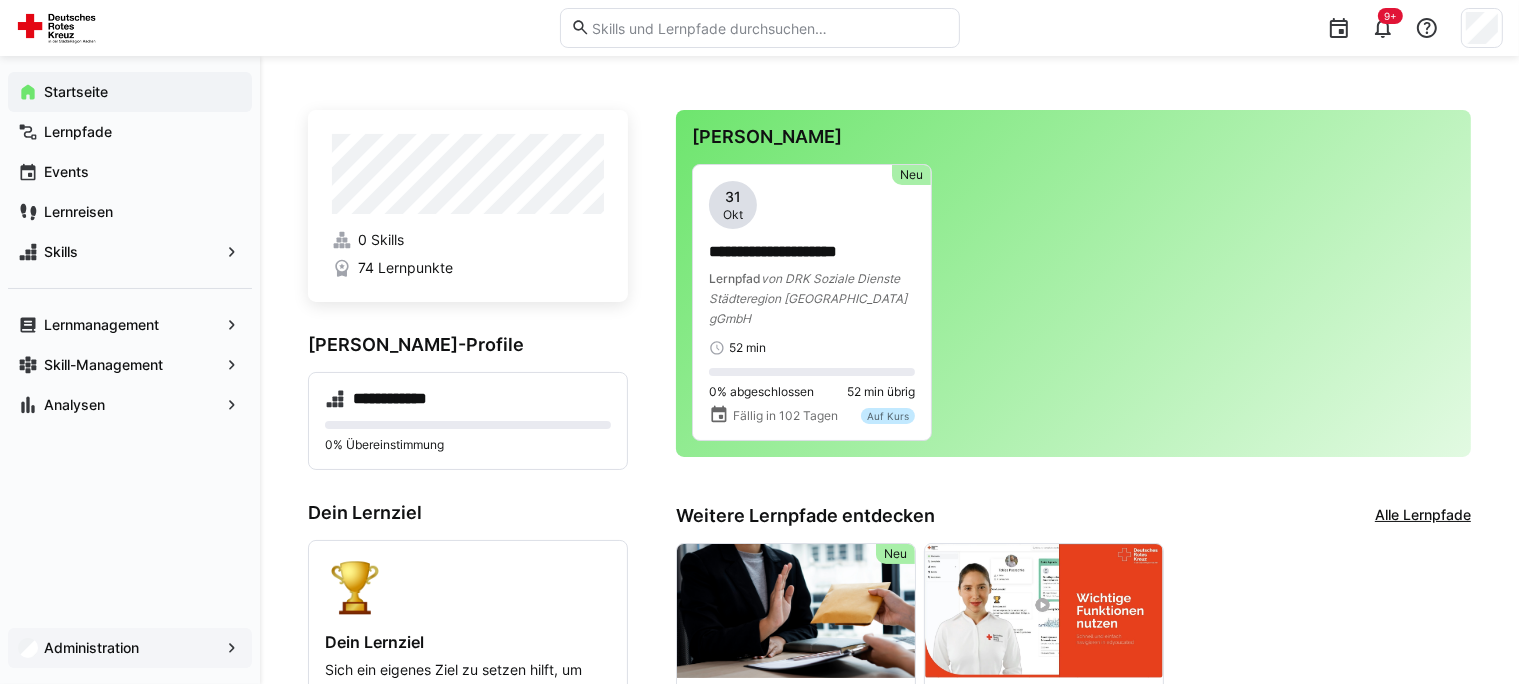 click 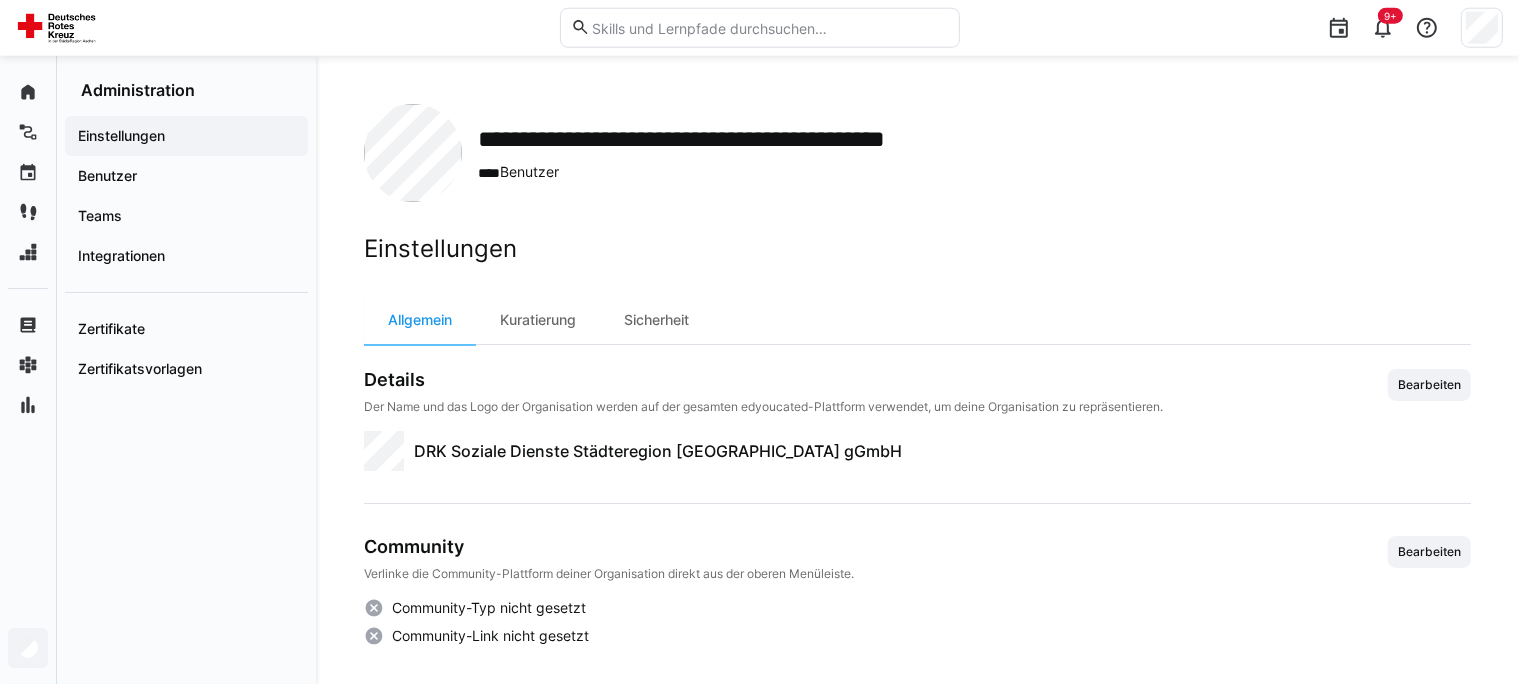 scroll, scrollTop: 9, scrollLeft: 0, axis: vertical 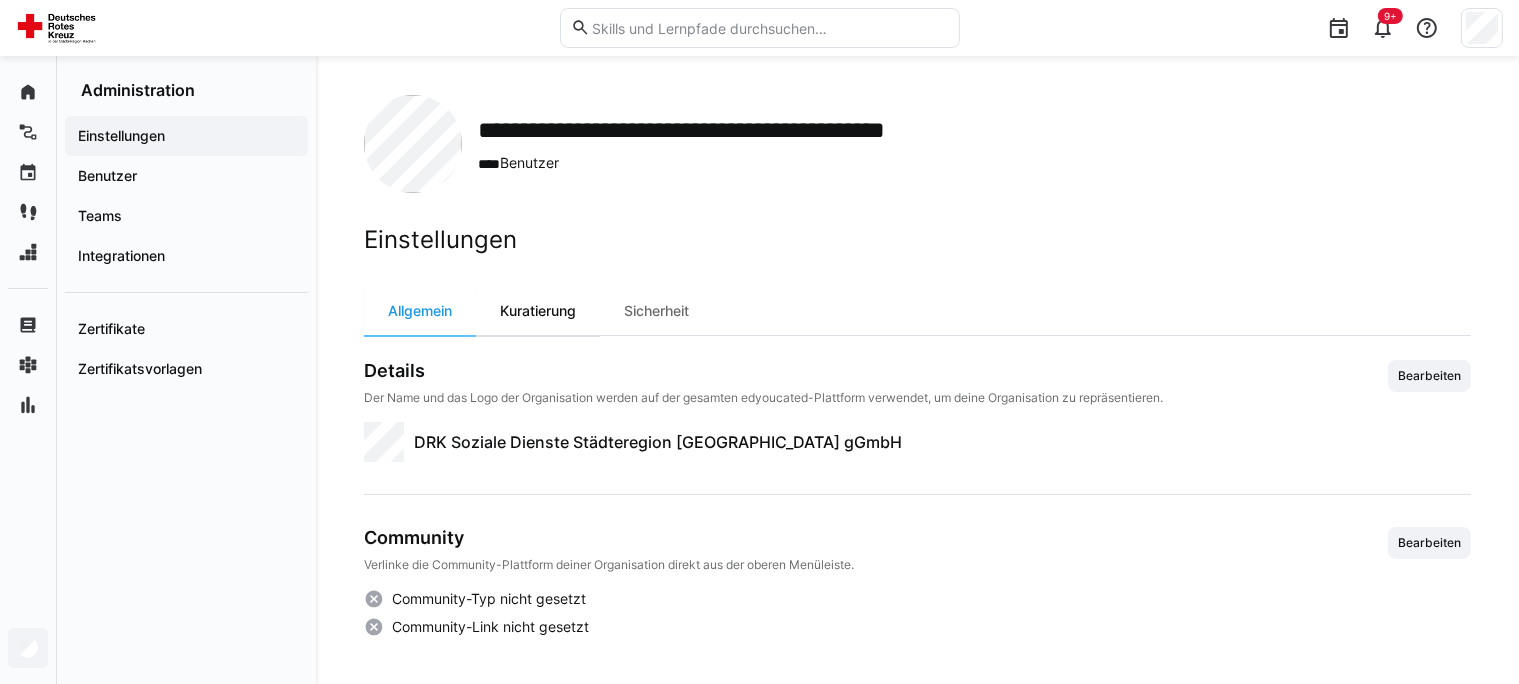click on "Kuratierung" 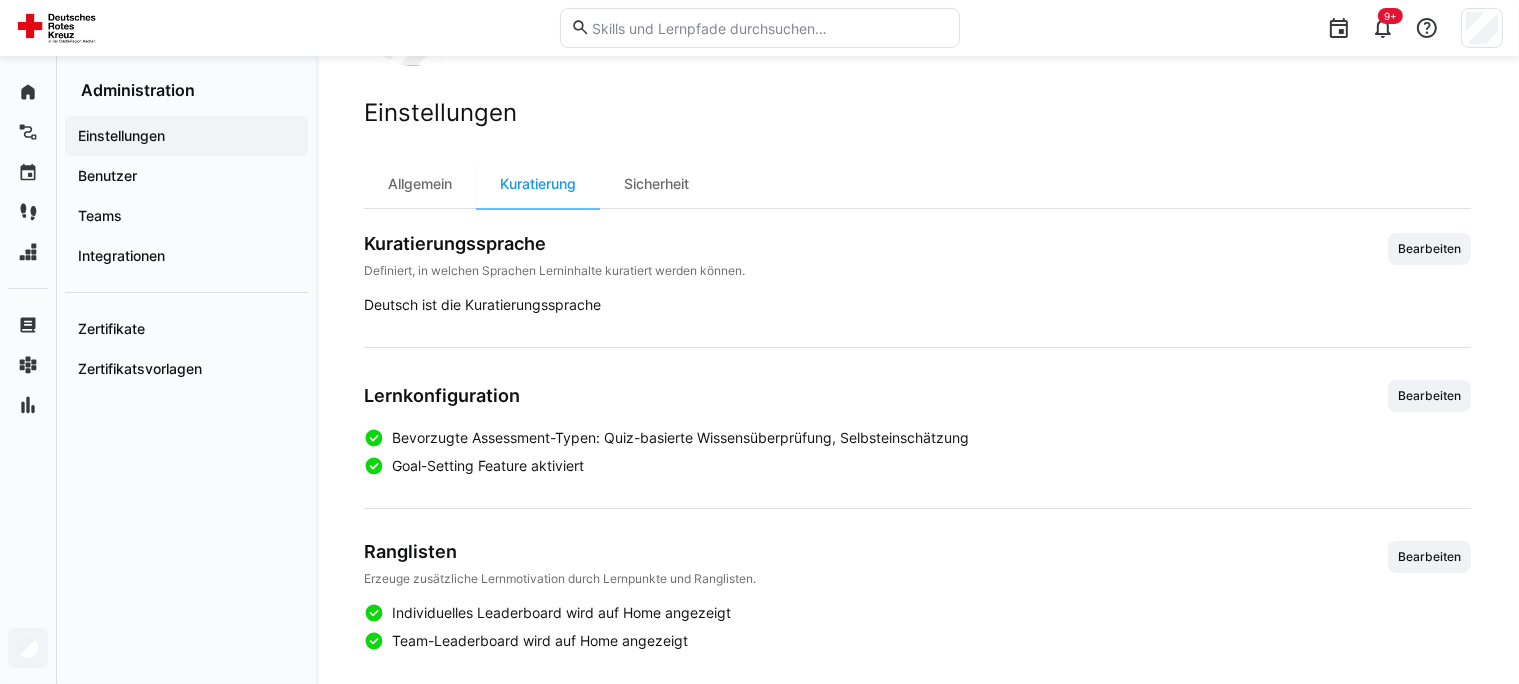scroll, scrollTop: 150, scrollLeft: 0, axis: vertical 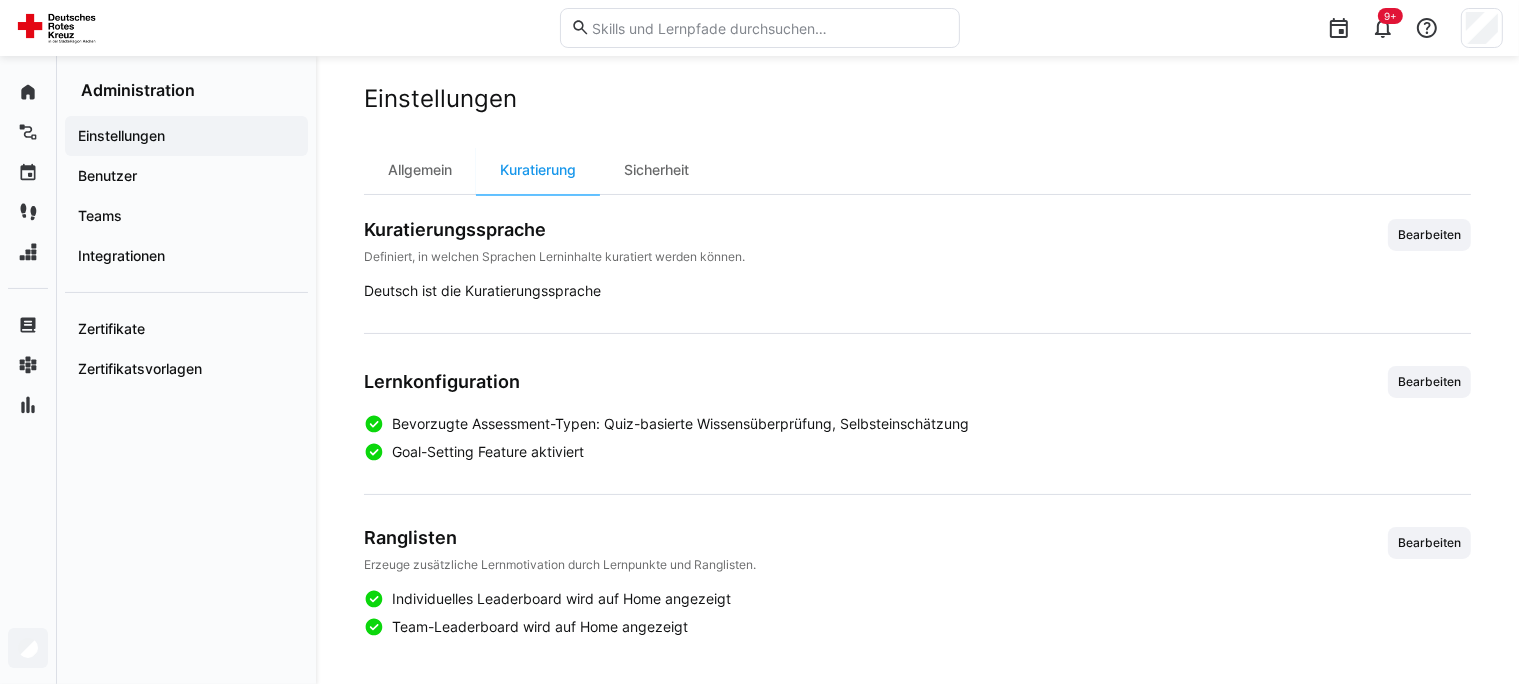 click on "Allgemein   Kuratierung   Sicherheit" 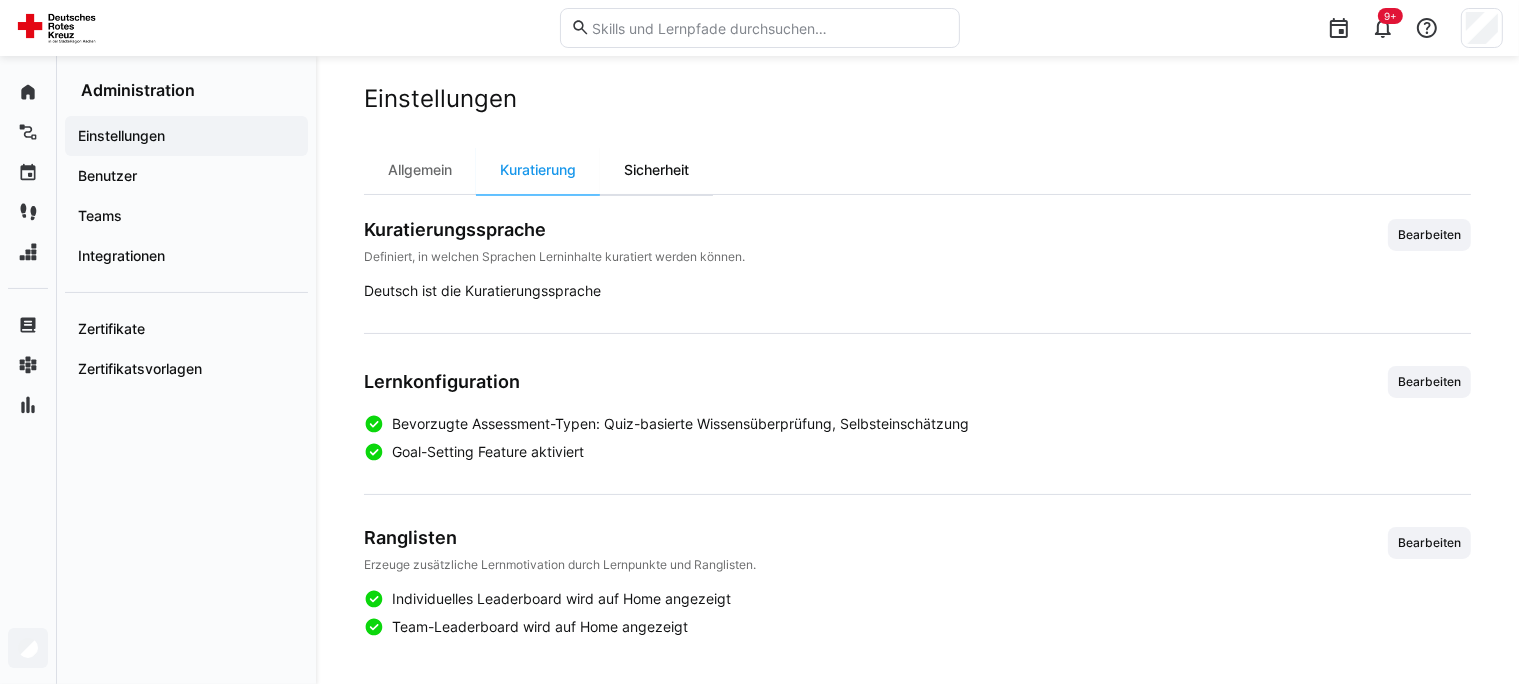 click on "Sicherheit" 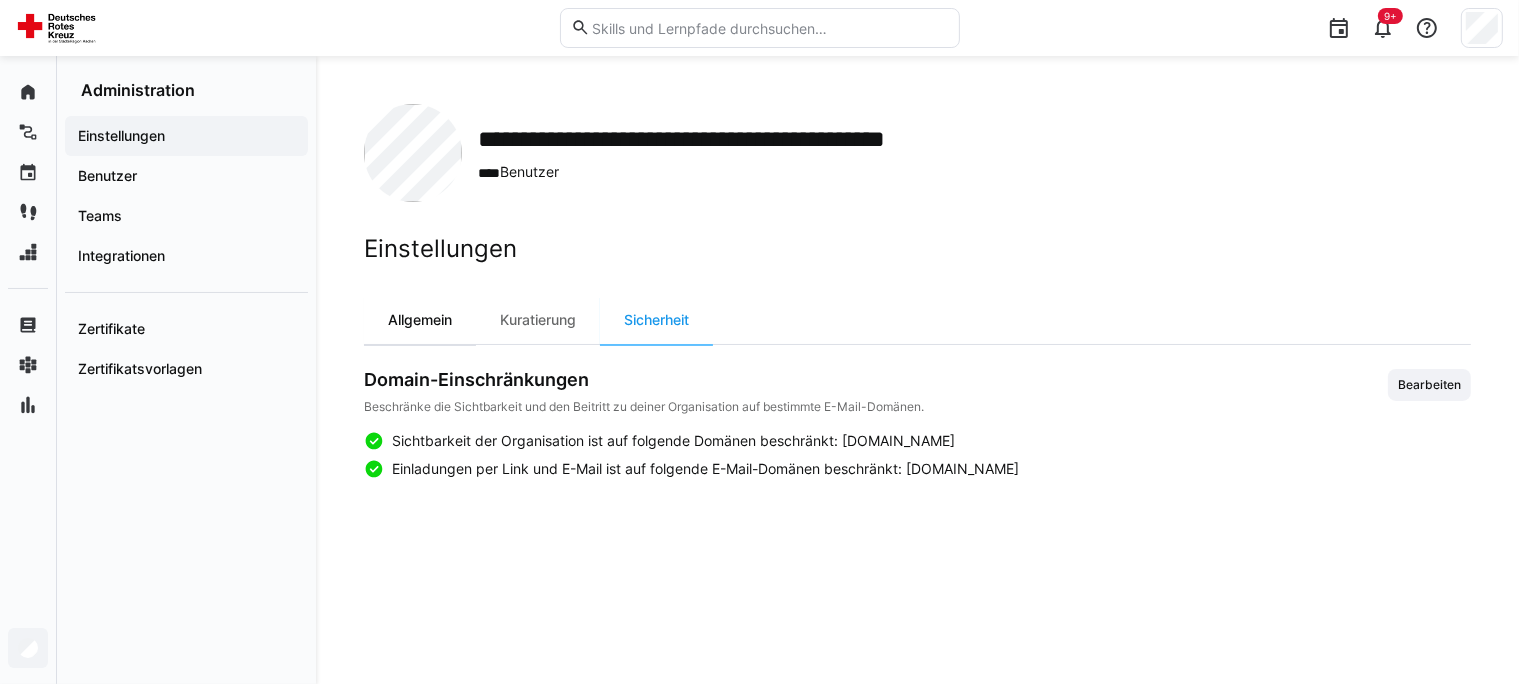 click on "Allgemein" 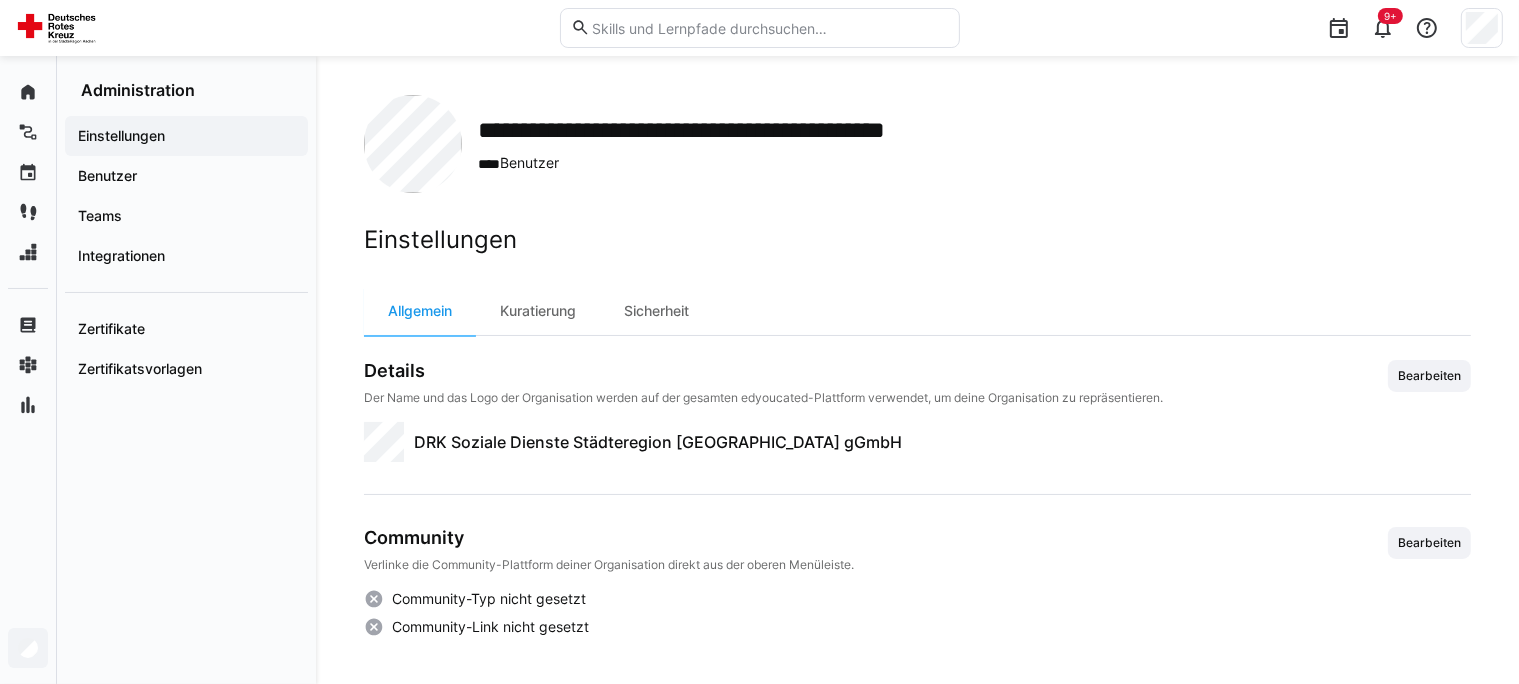 scroll, scrollTop: 0, scrollLeft: 0, axis: both 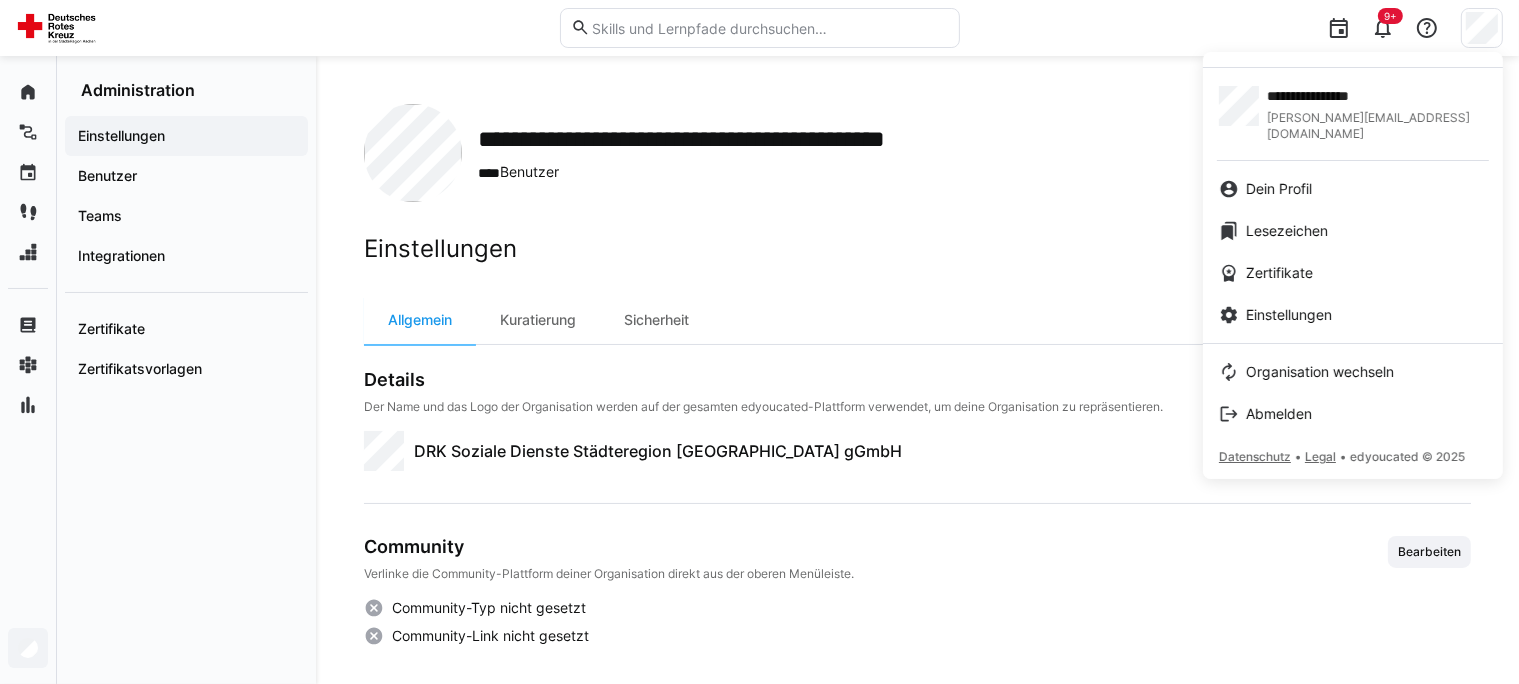 drag, startPoint x: 1465, startPoint y: 43, endPoint x: 1487, endPoint y: 34, distance: 23.769728 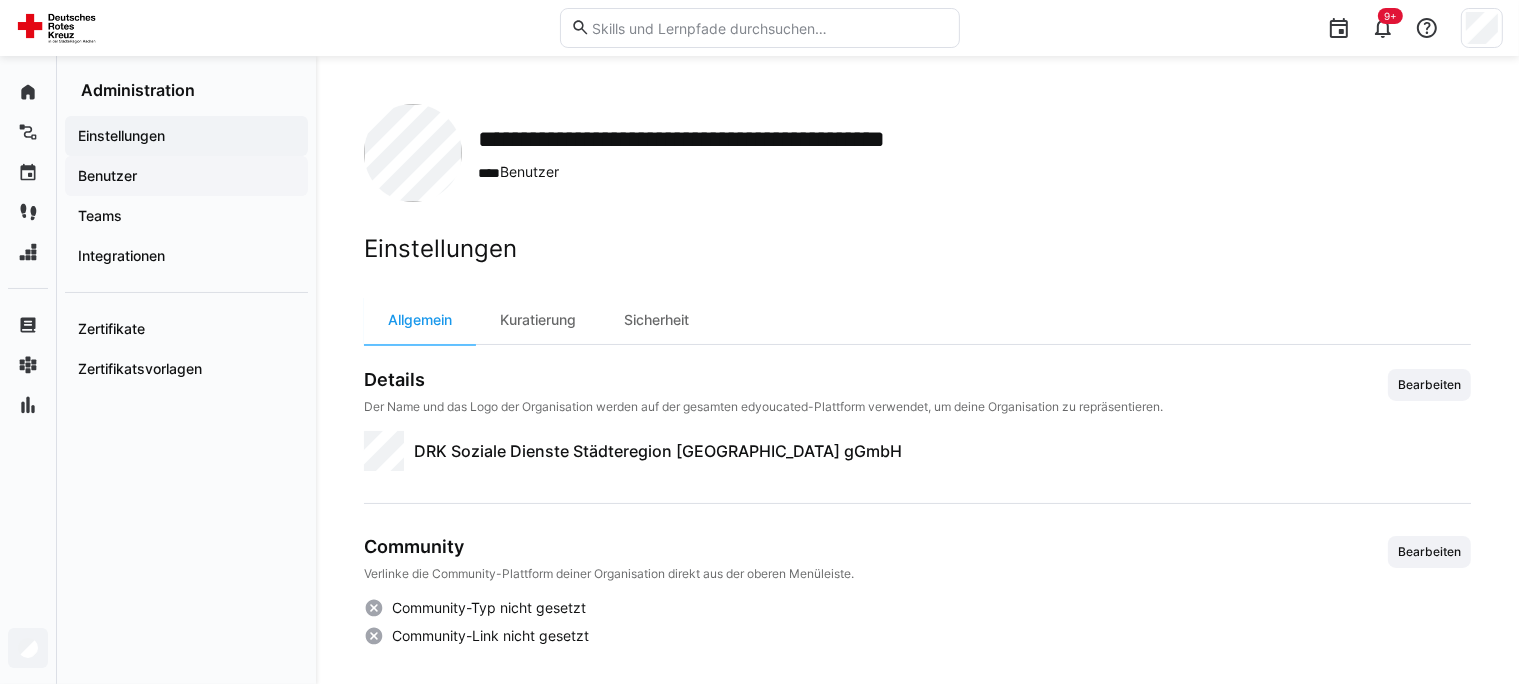 click on "Benutzer" 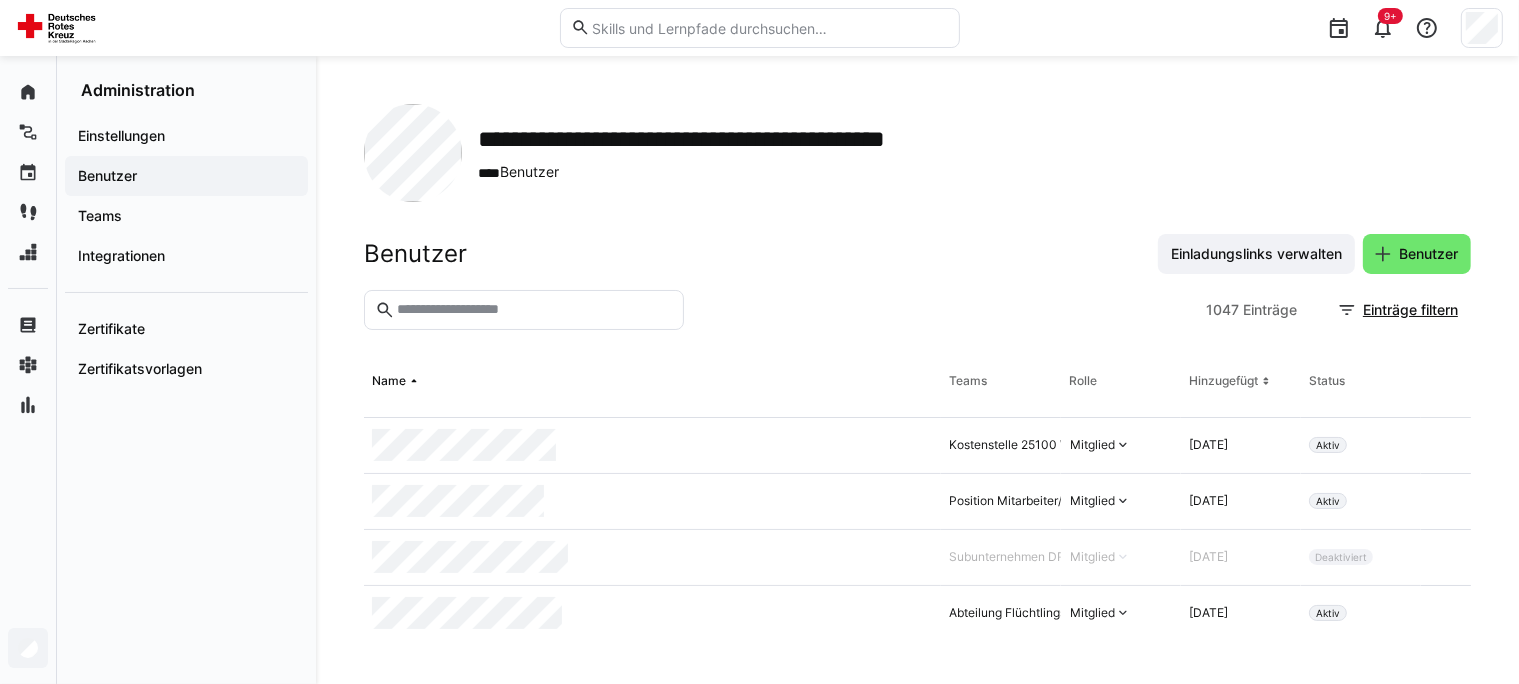 click 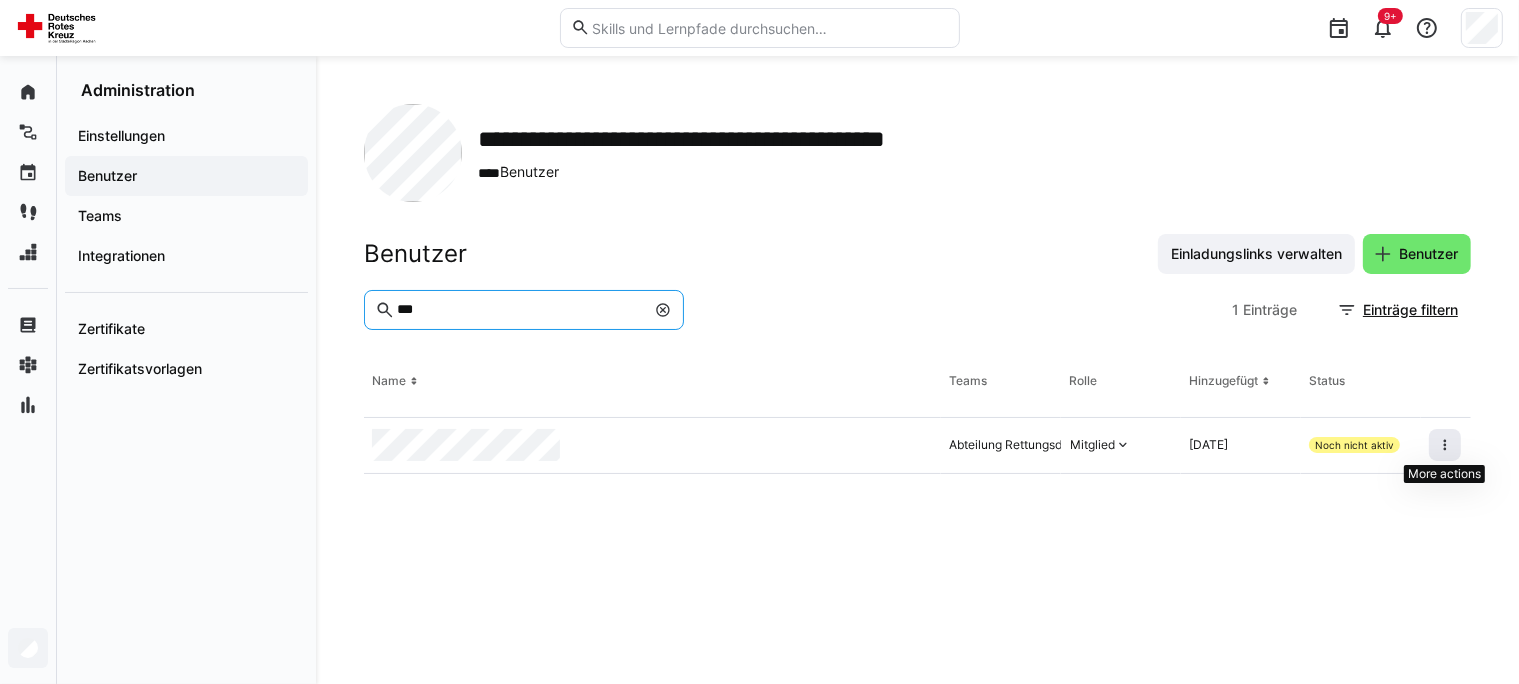 type on "***" 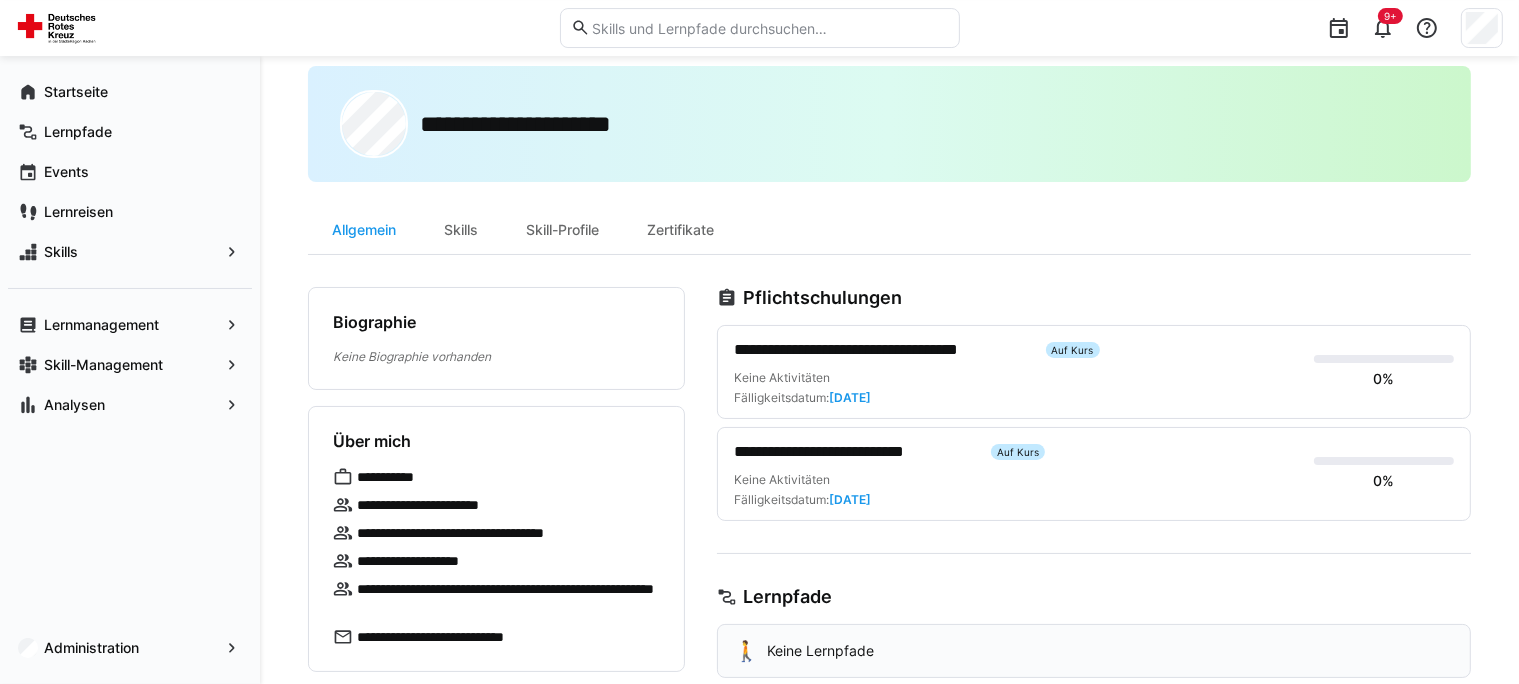 scroll, scrollTop: 0, scrollLeft: 0, axis: both 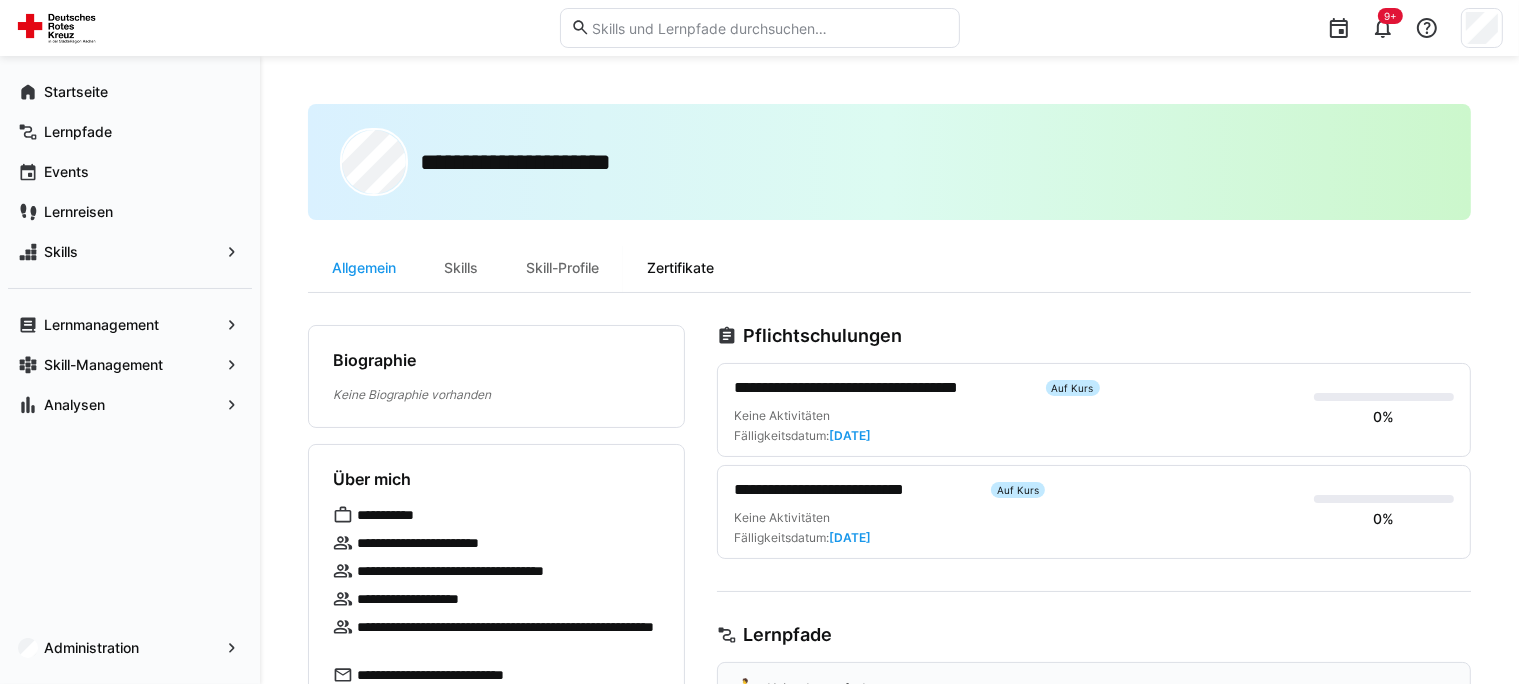 click on "Zertifikate" 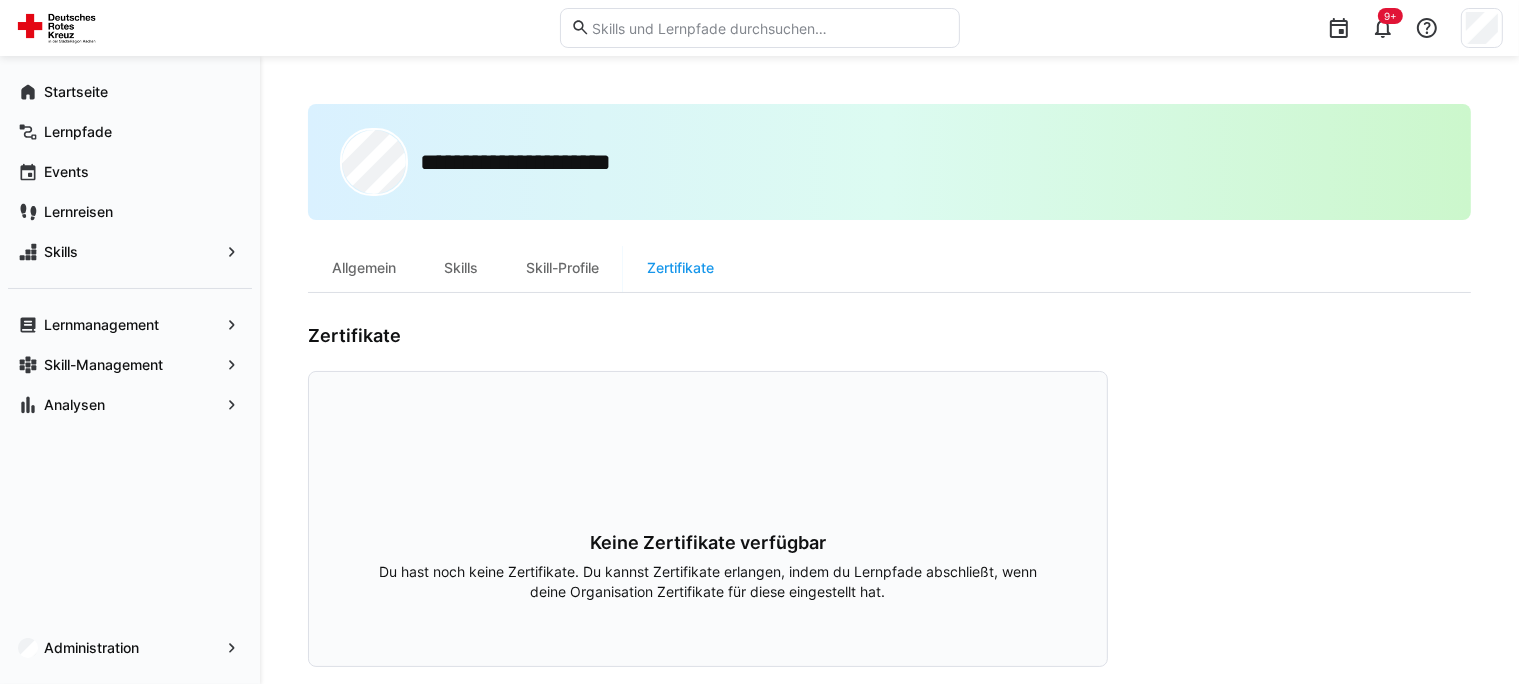 scroll, scrollTop: 29, scrollLeft: 0, axis: vertical 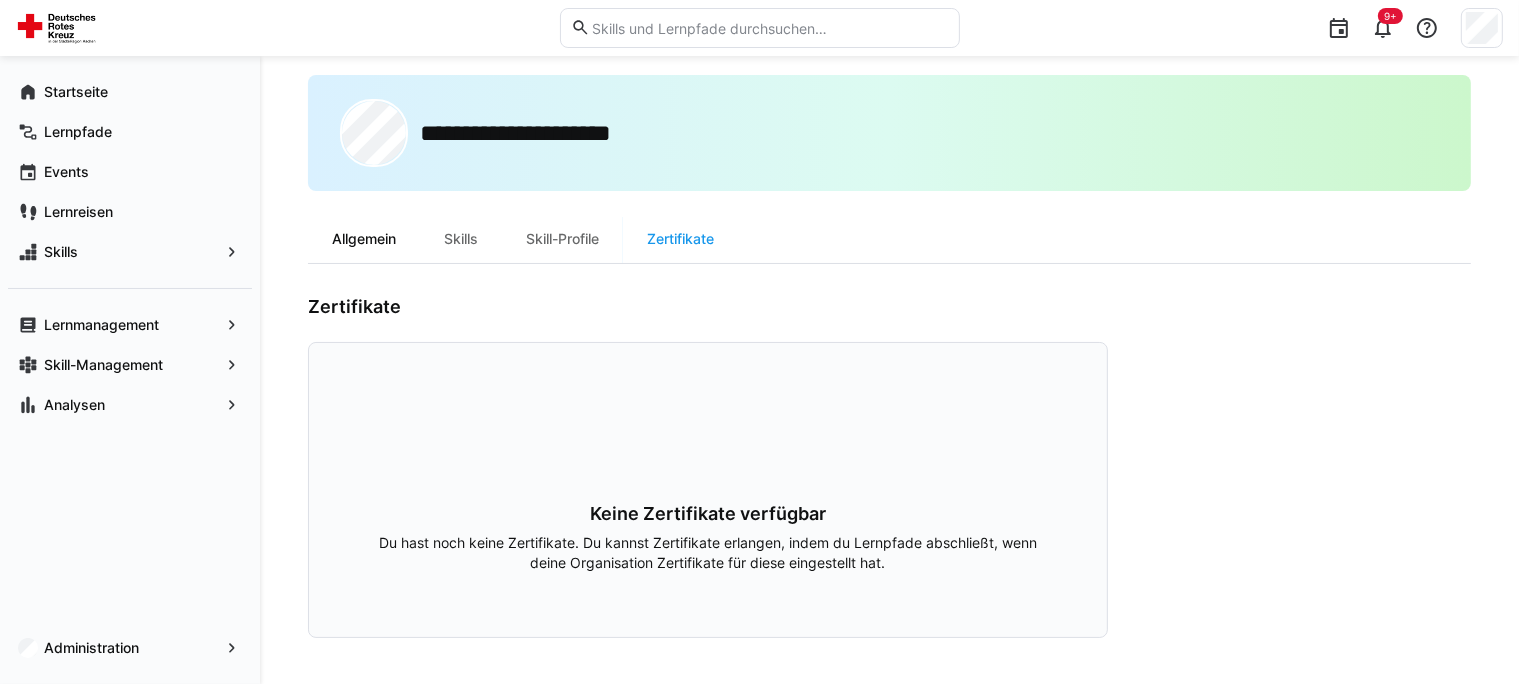 click on "Allgemein" 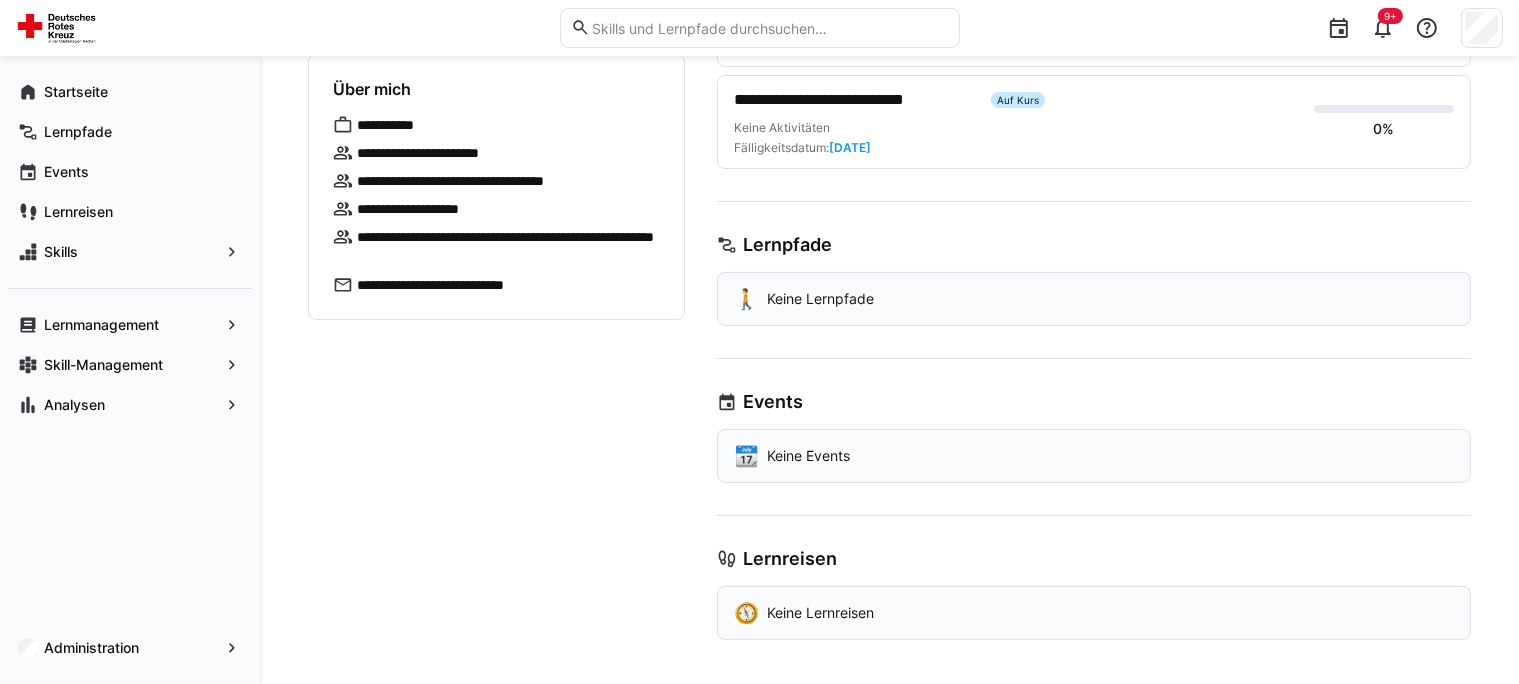 scroll, scrollTop: 73, scrollLeft: 0, axis: vertical 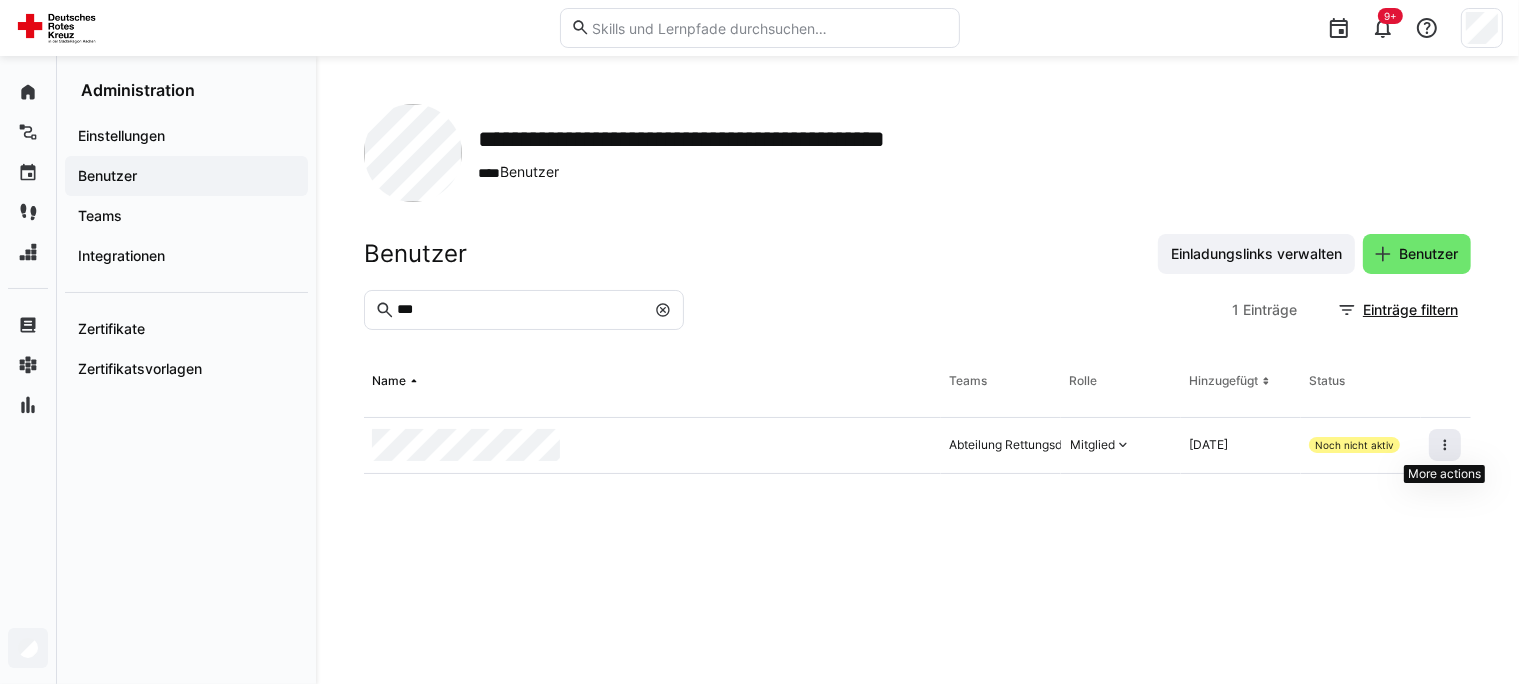 click 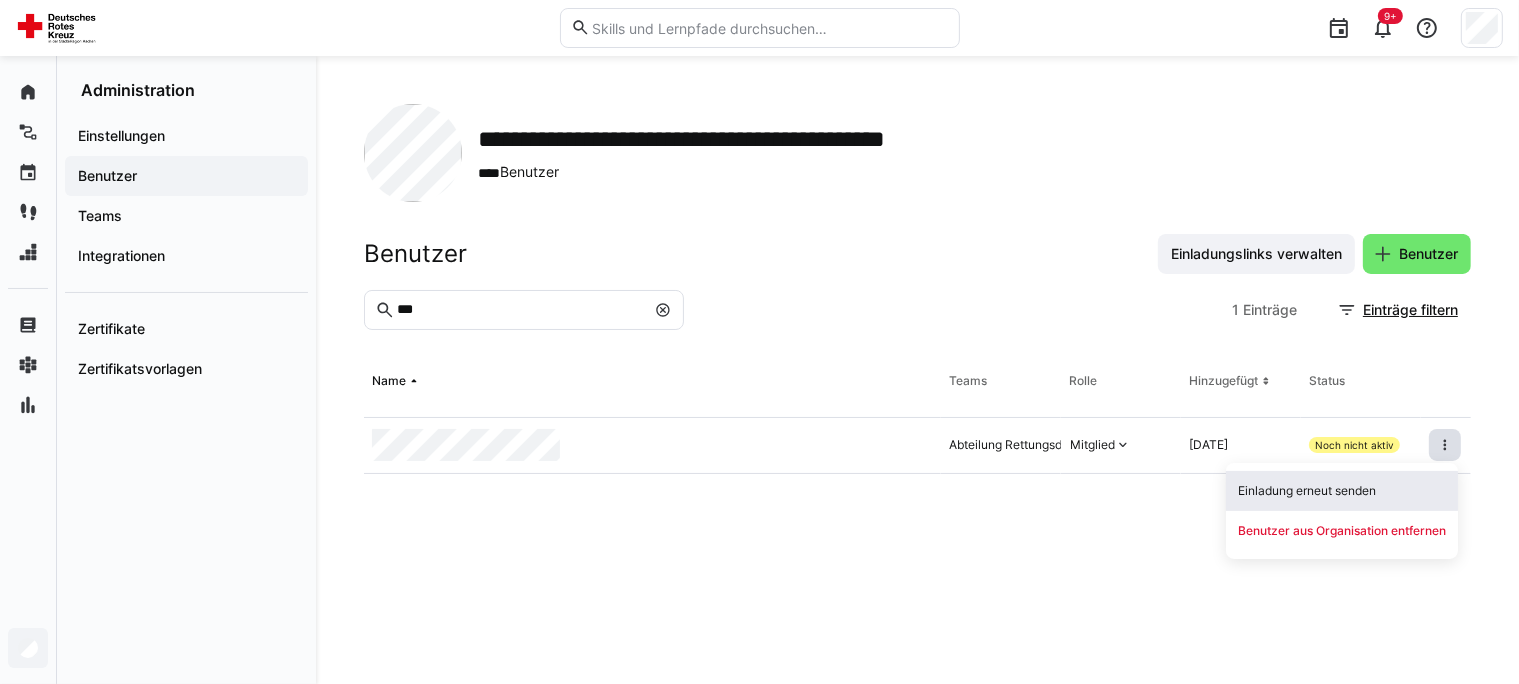 click on "Einladung erneut senden" 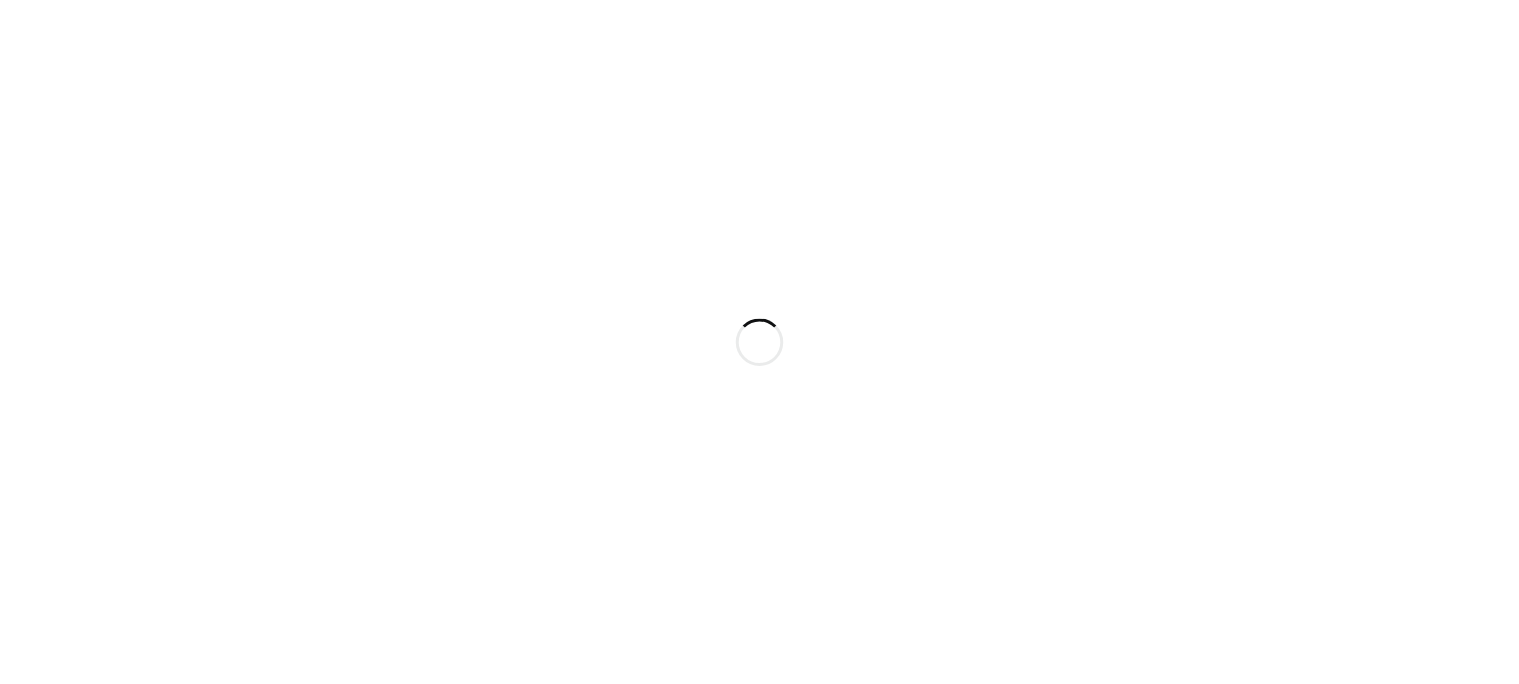 scroll, scrollTop: 0, scrollLeft: 0, axis: both 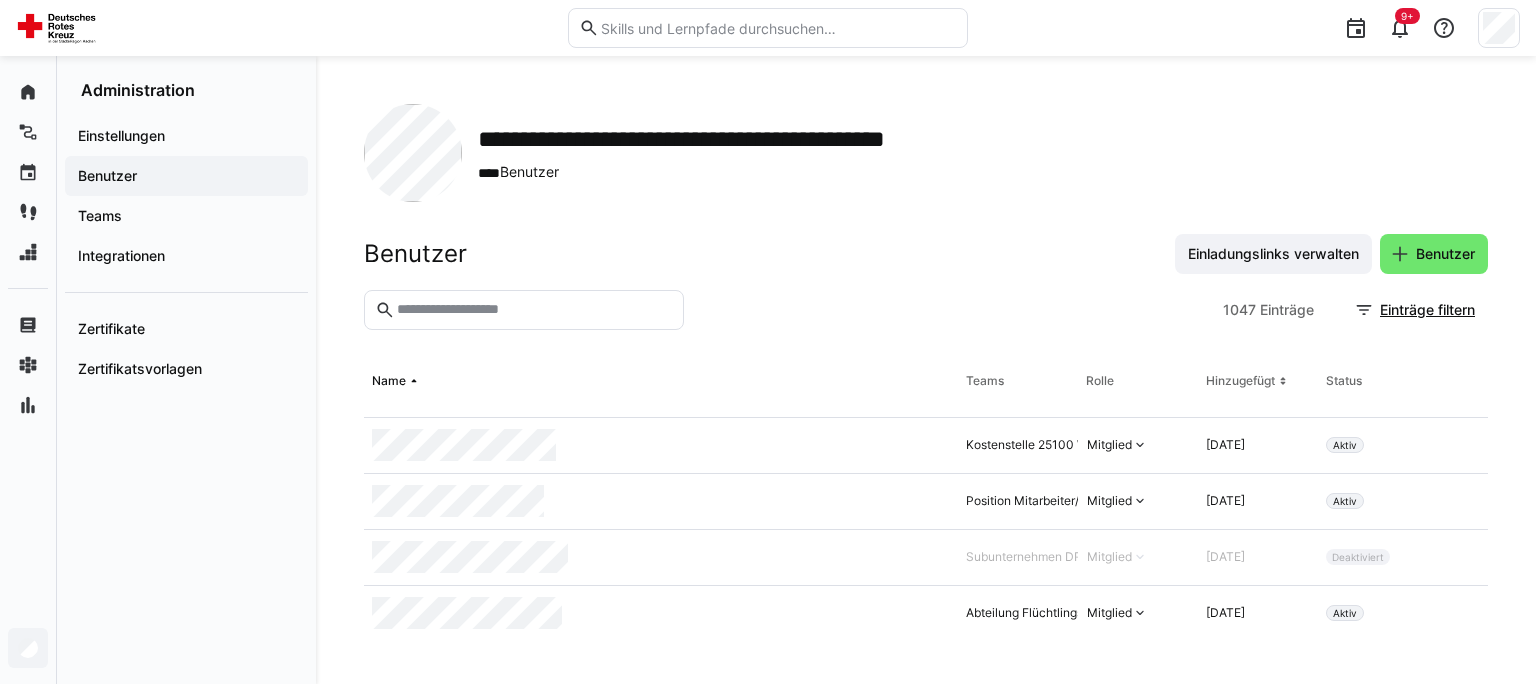 click 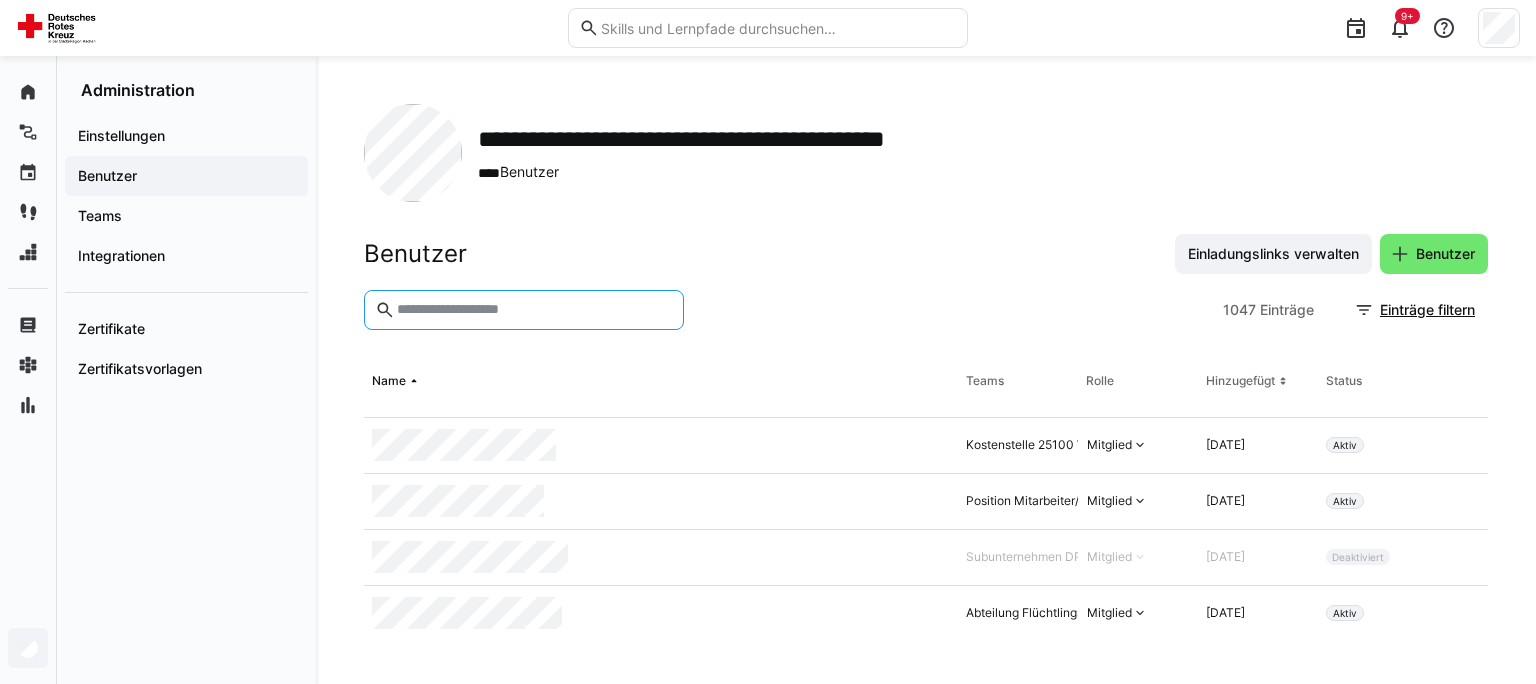 click 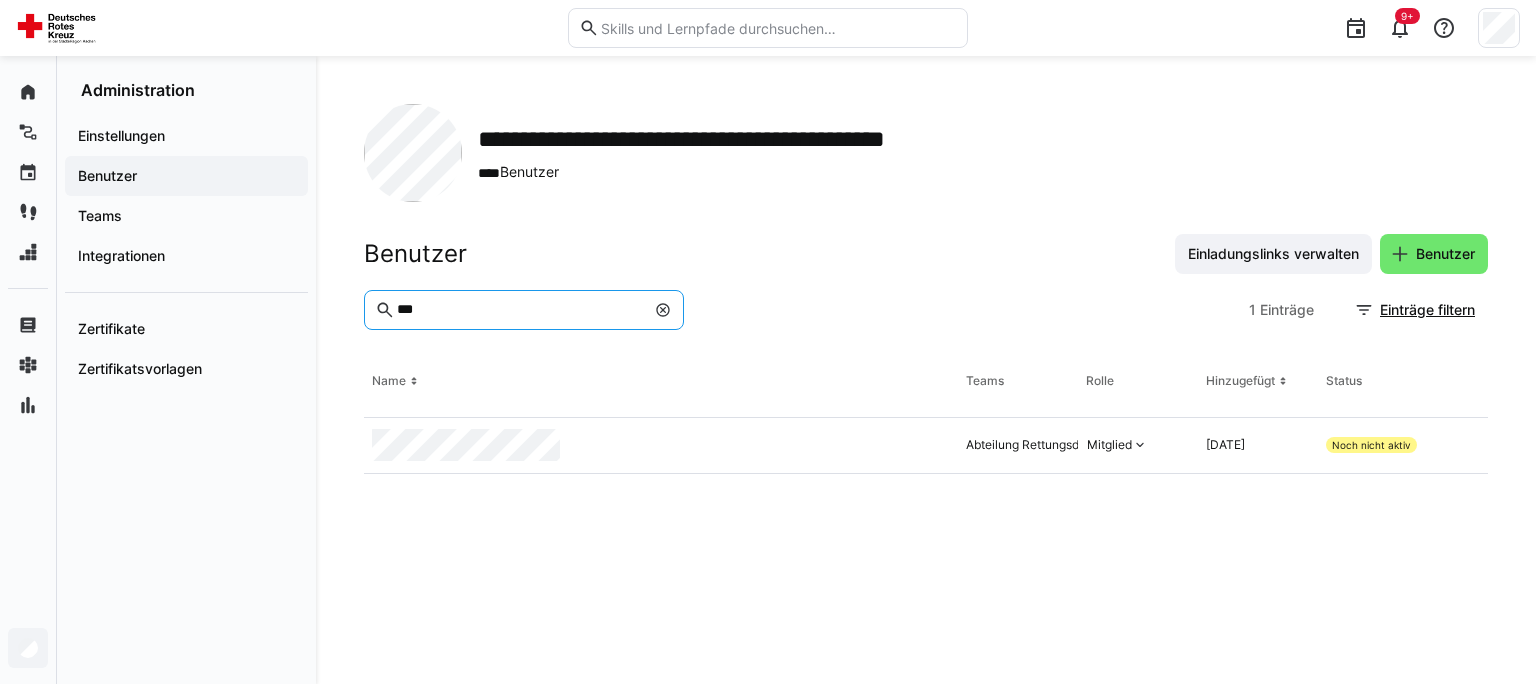 type on "***" 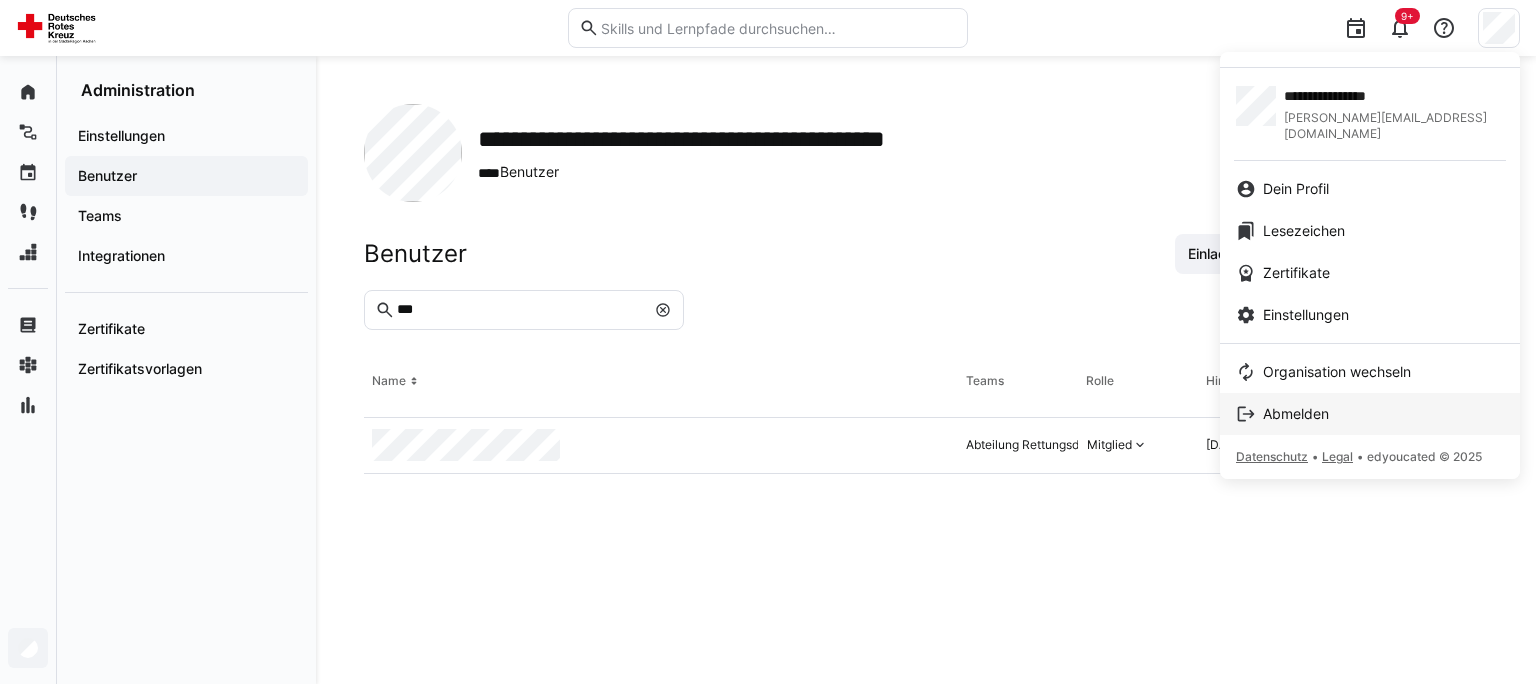 click on "Abmelden" at bounding box center [1296, 414] 